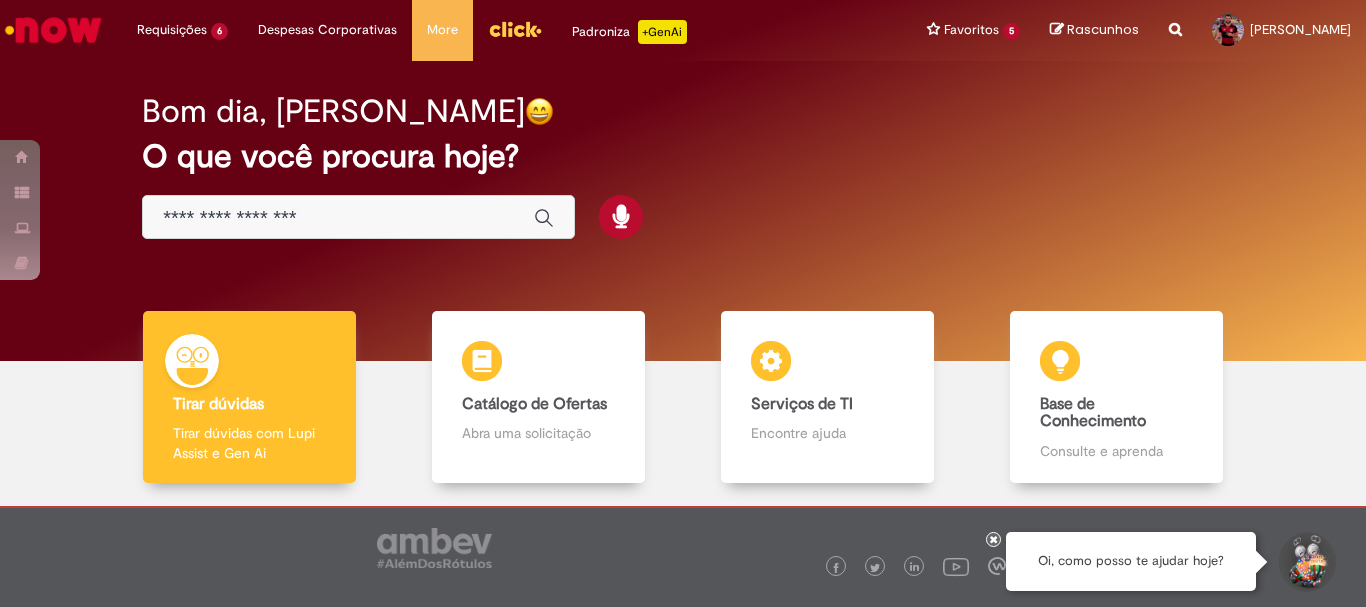 scroll, scrollTop: 0, scrollLeft: 0, axis: both 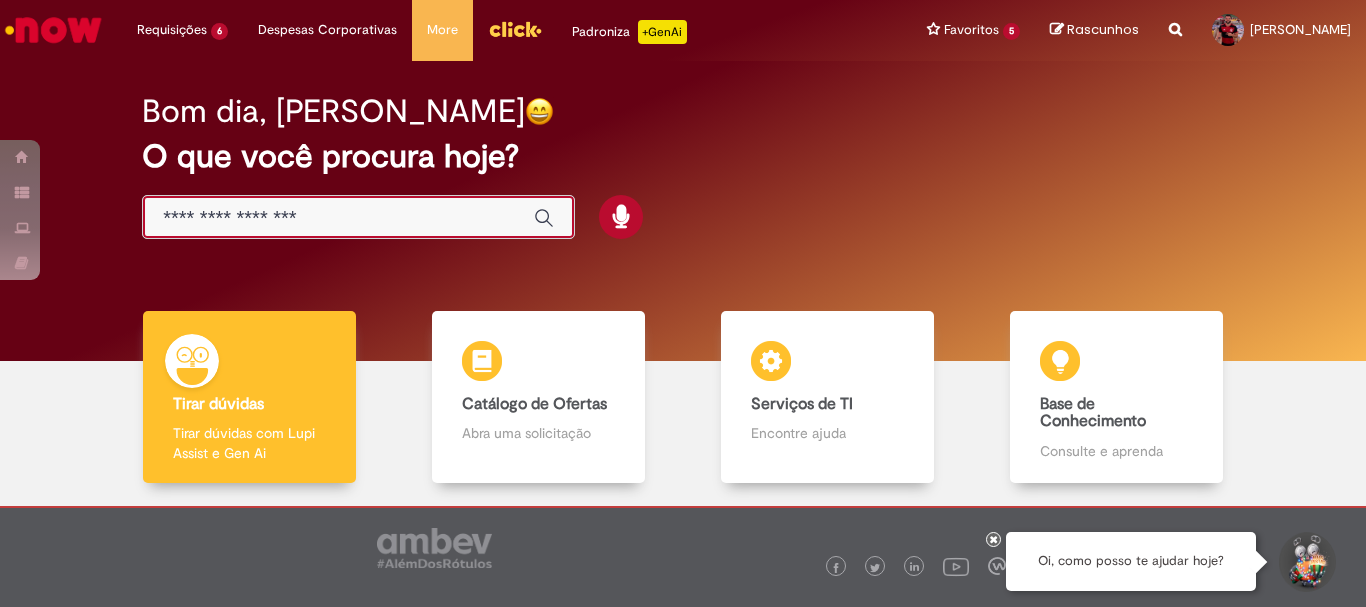 click at bounding box center (338, 218) 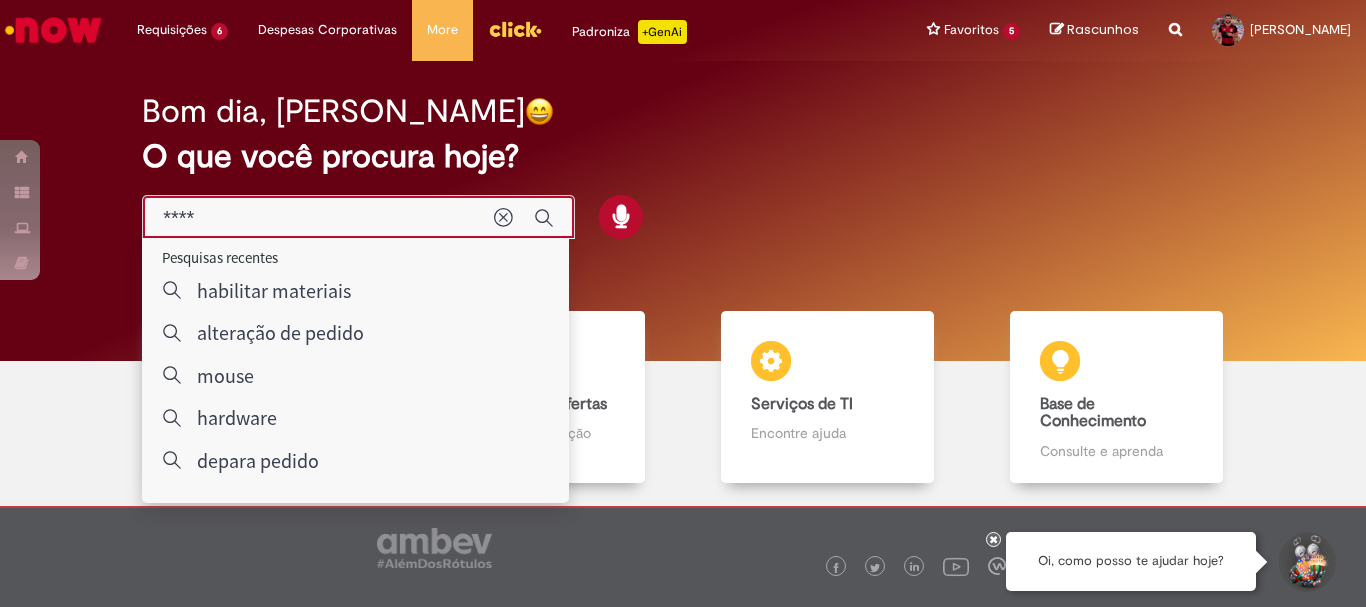 type on "*****" 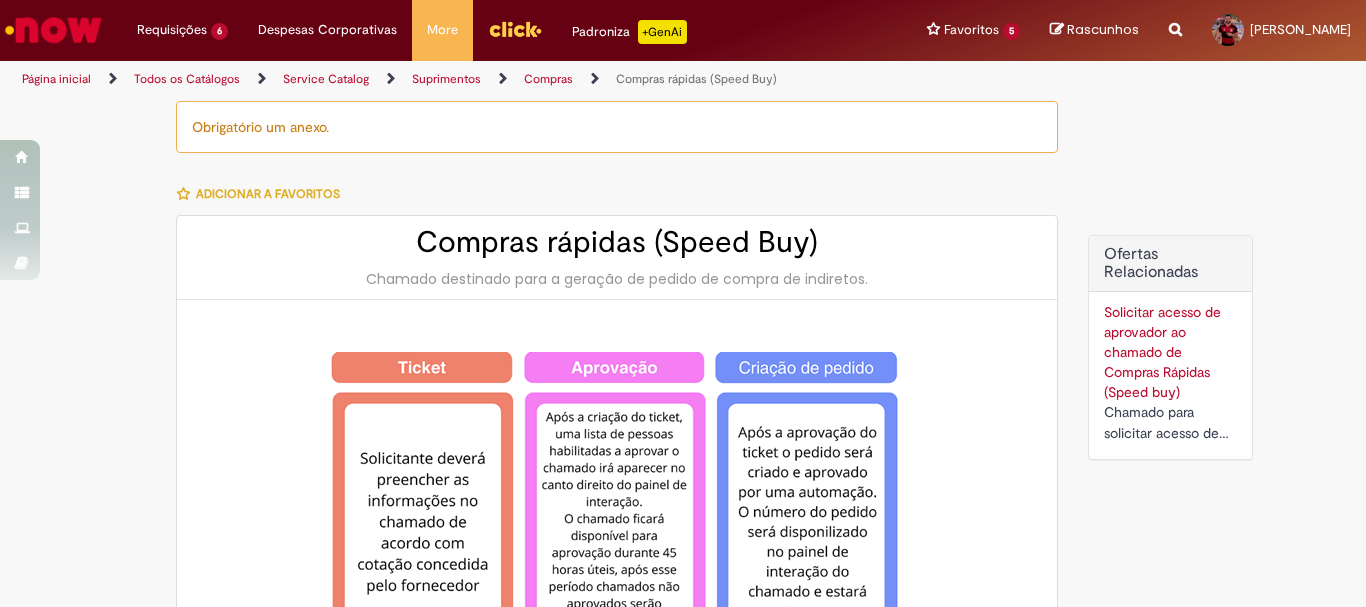 type on "********" 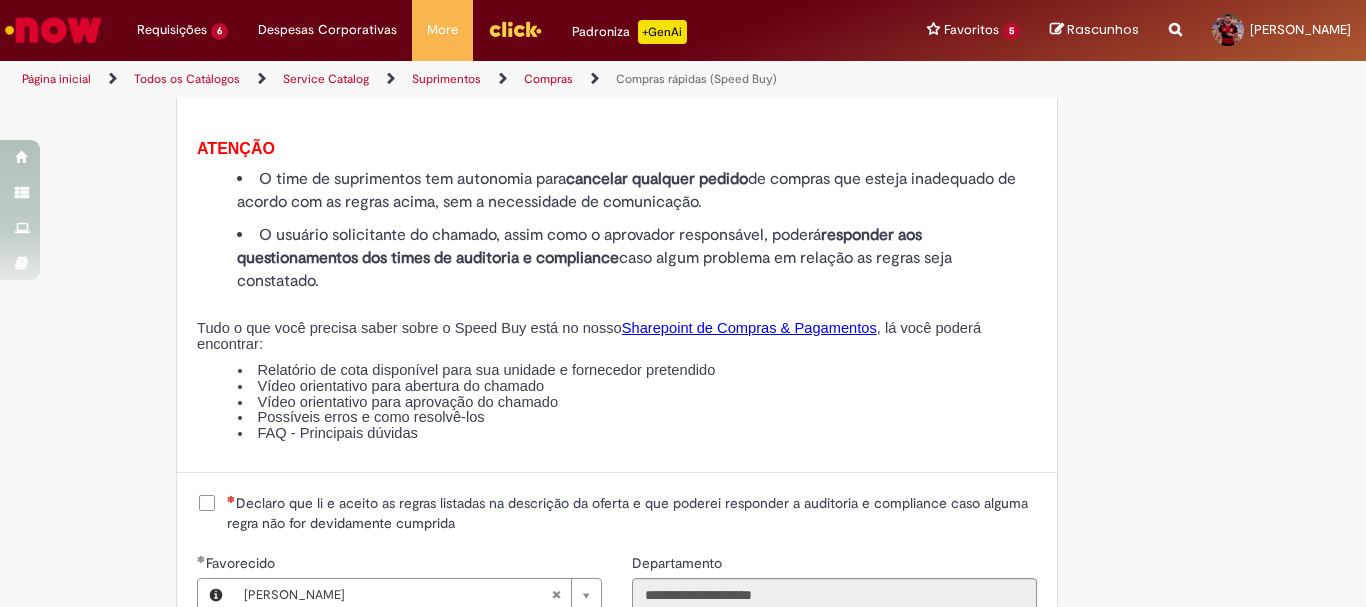 scroll, scrollTop: 2267, scrollLeft: 0, axis: vertical 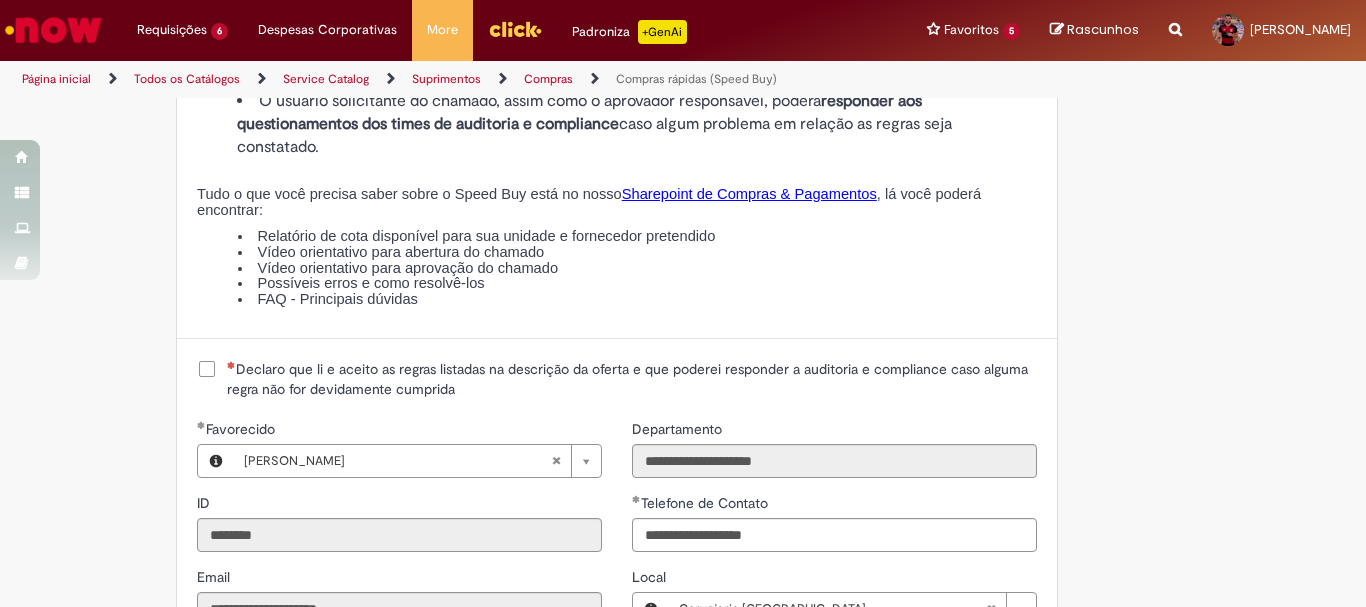 click on "Declaro que li e aceito as regras listadas na descrição da oferta e que poderei responder a auditoria e compliance caso alguma regra não for devidamente cumprida" at bounding box center [632, 379] 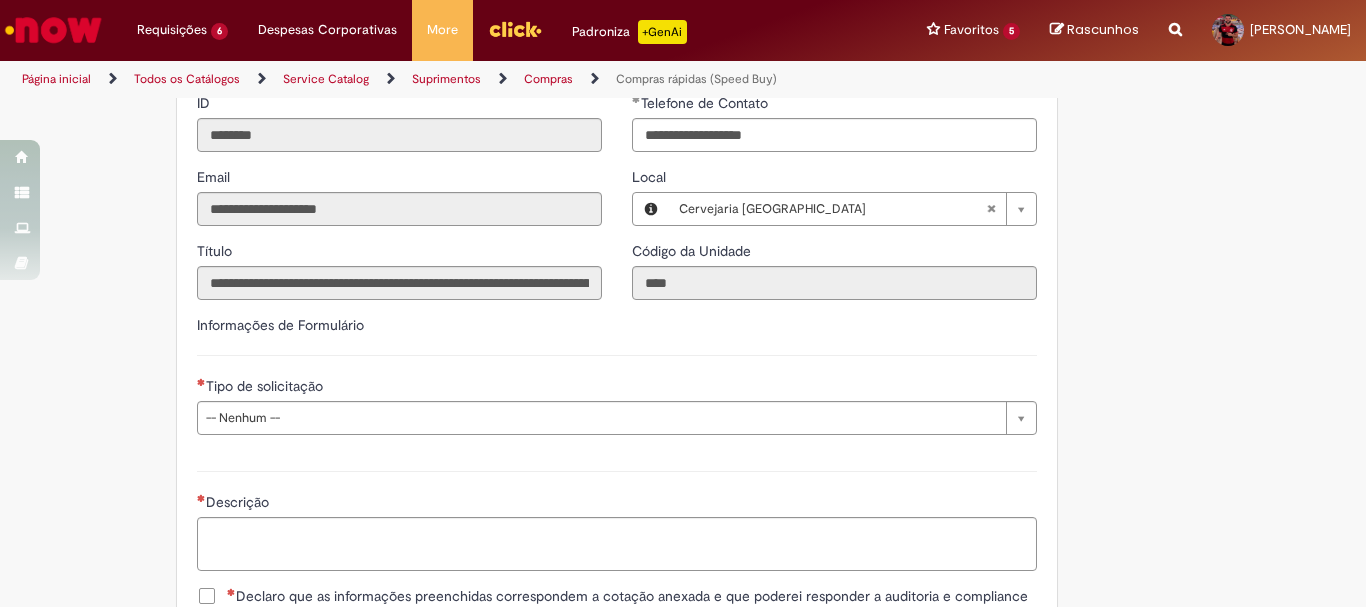 scroll, scrollTop: 2800, scrollLeft: 0, axis: vertical 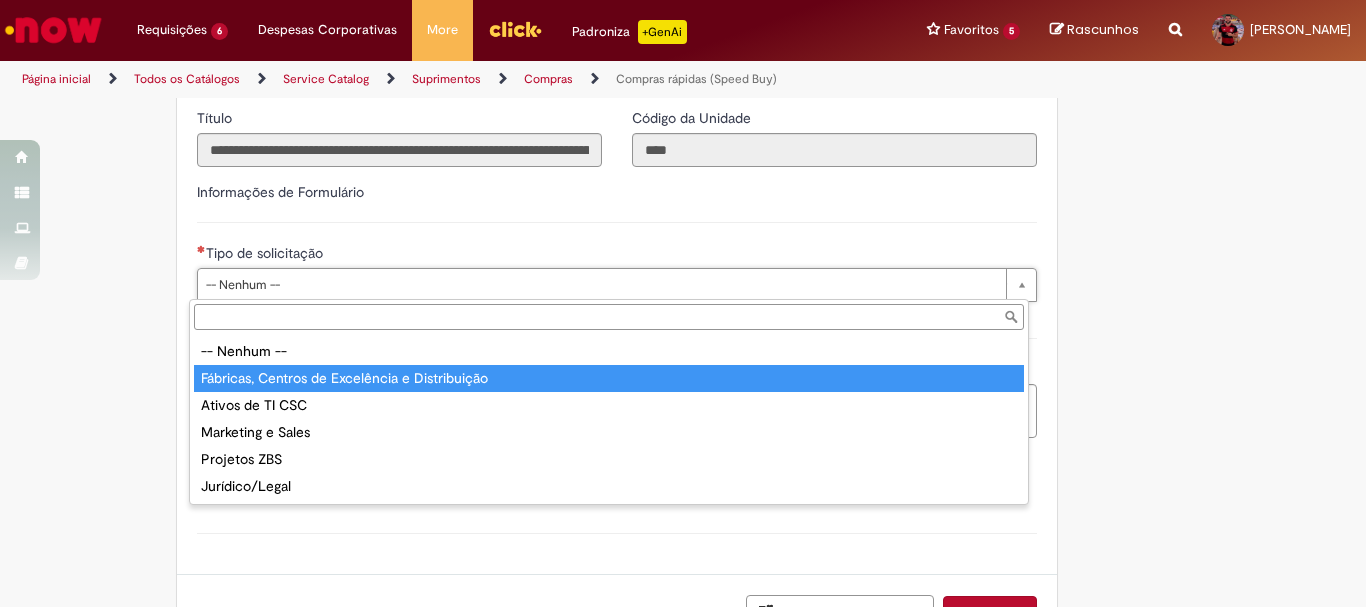 type on "**********" 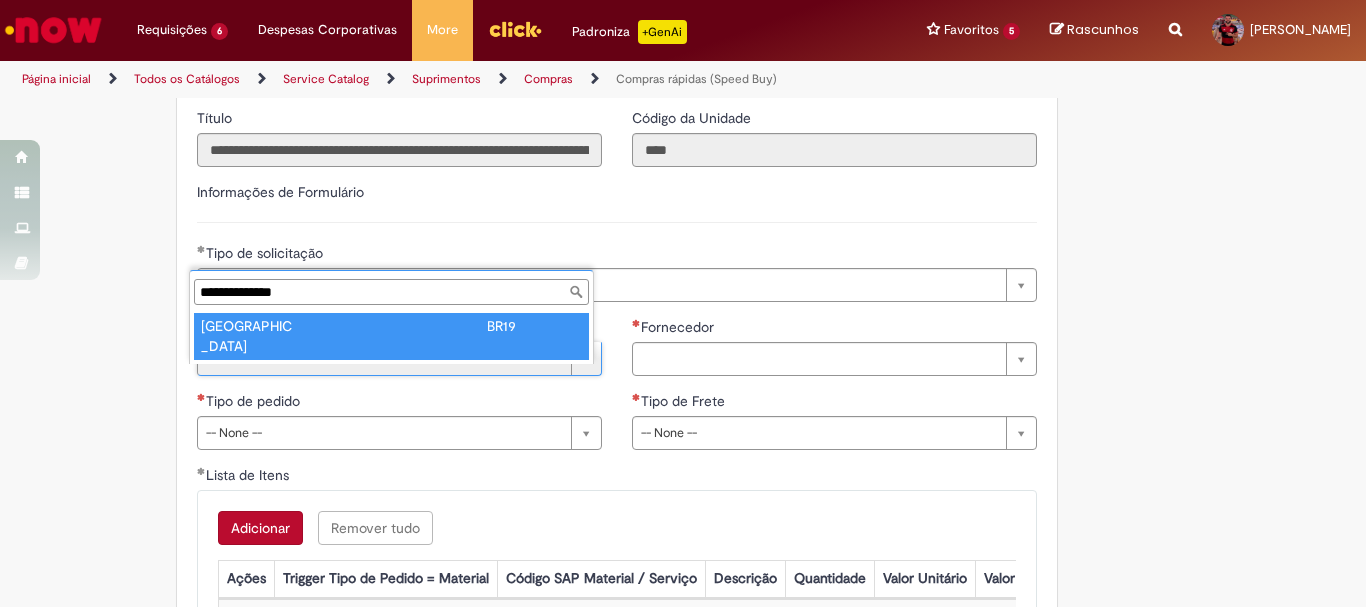 type on "**********" 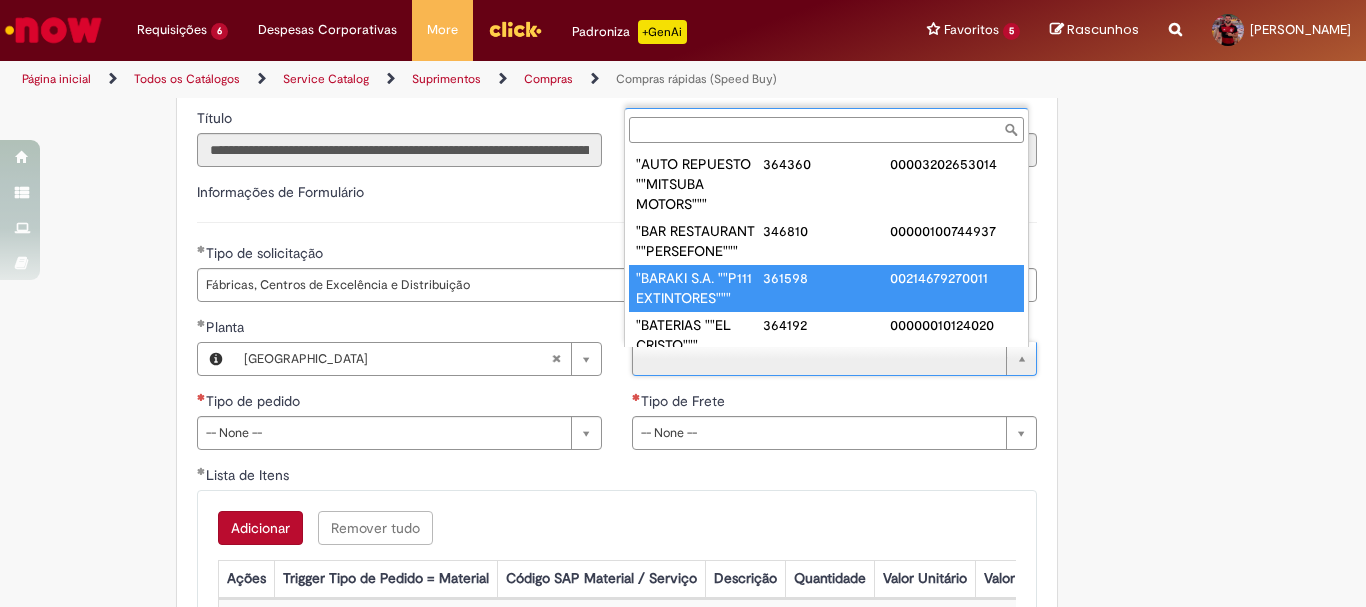 scroll, scrollTop: 0, scrollLeft: 0, axis: both 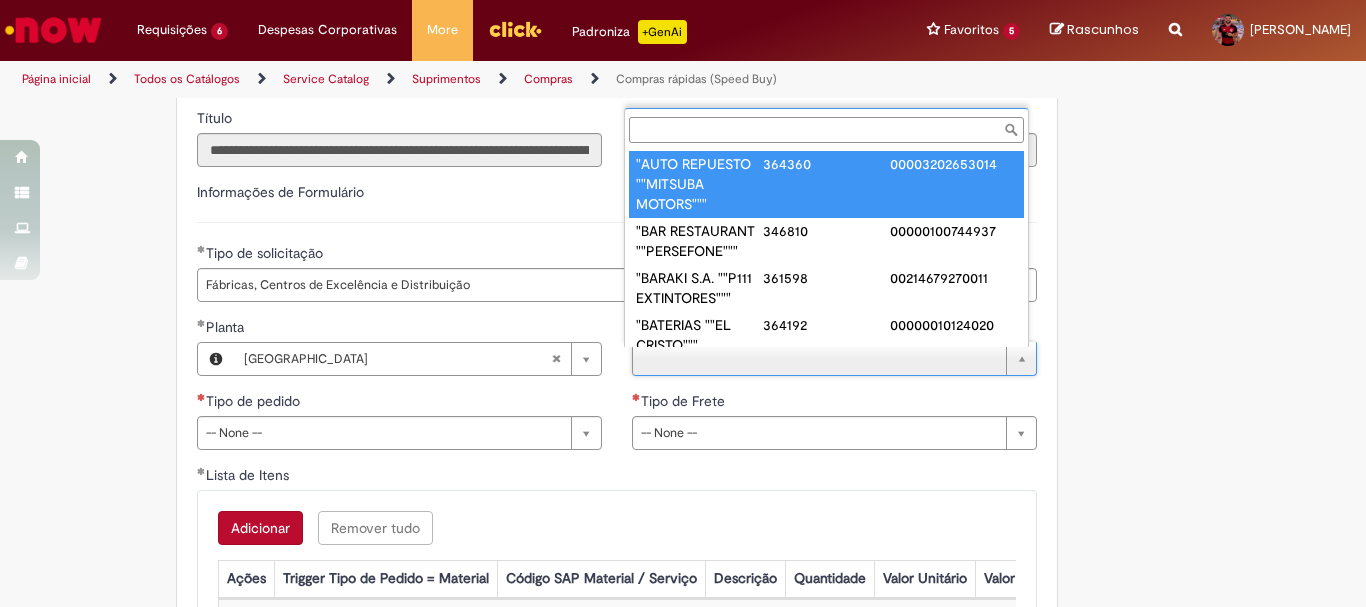 click on "Fornecedor" at bounding box center (826, 130) 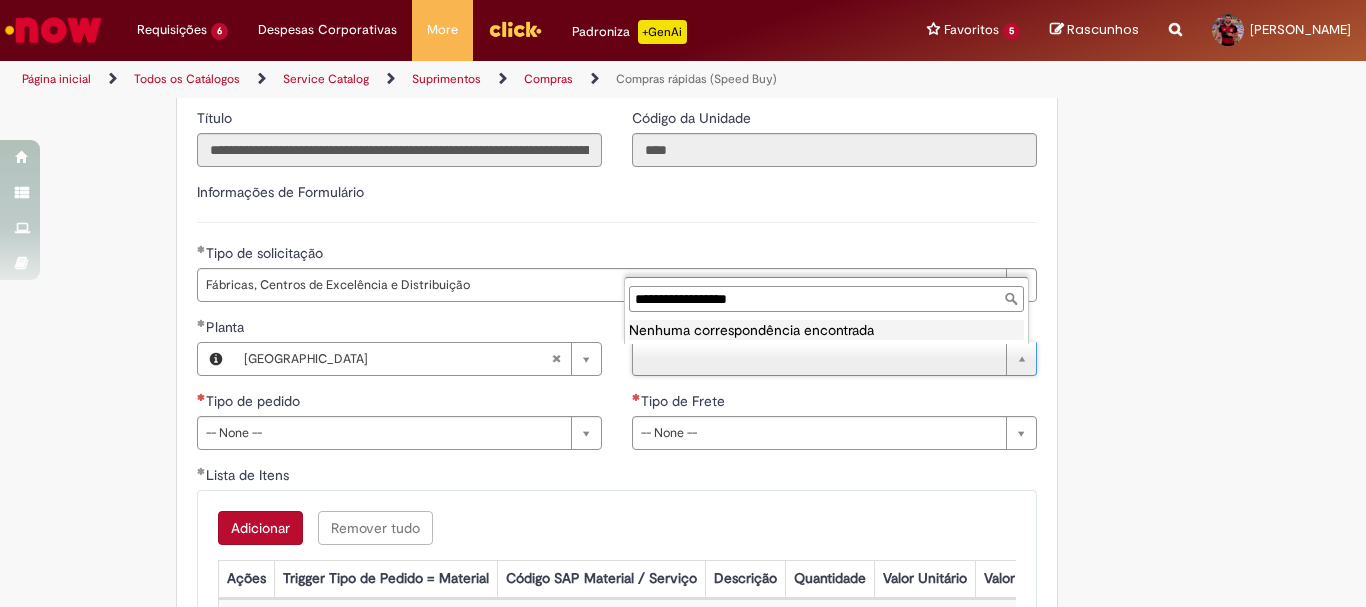 click on "**********" at bounding box center [826, 299] 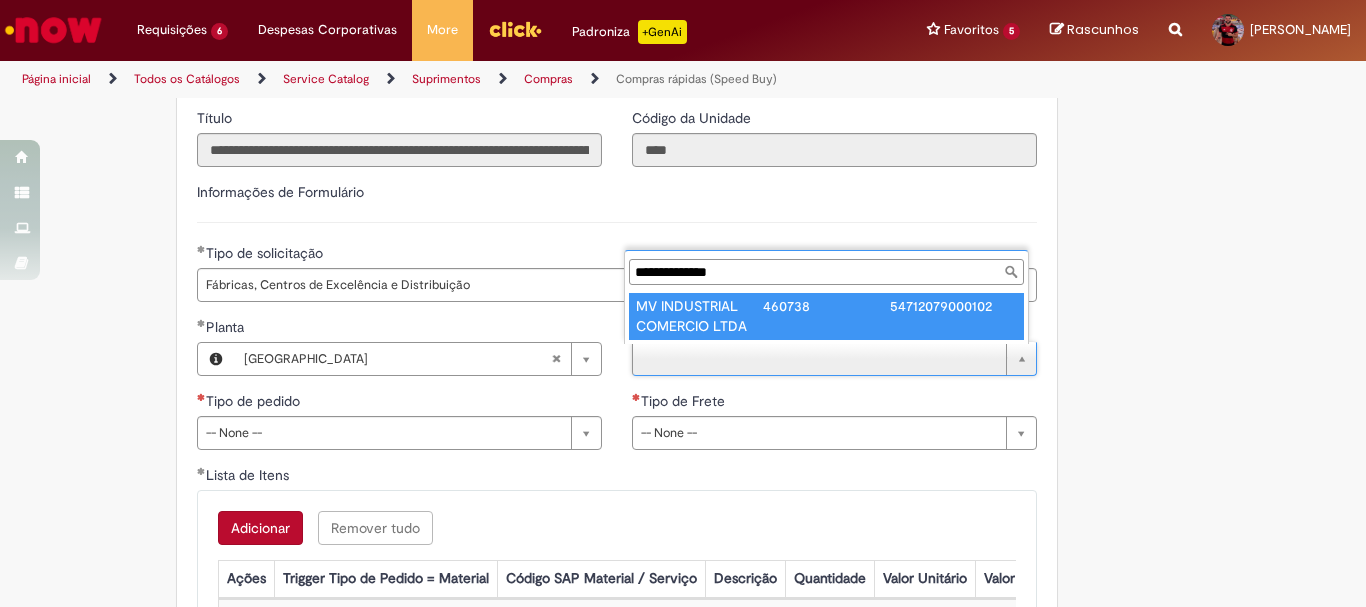 type on "**********" 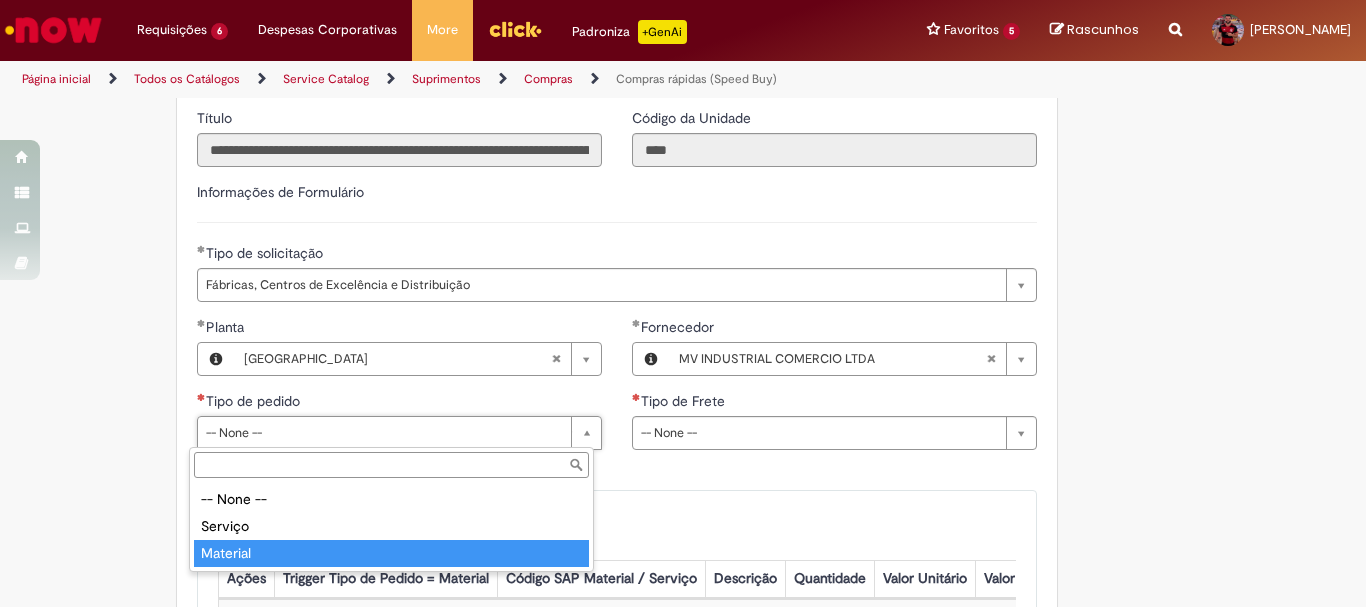 type on "********" 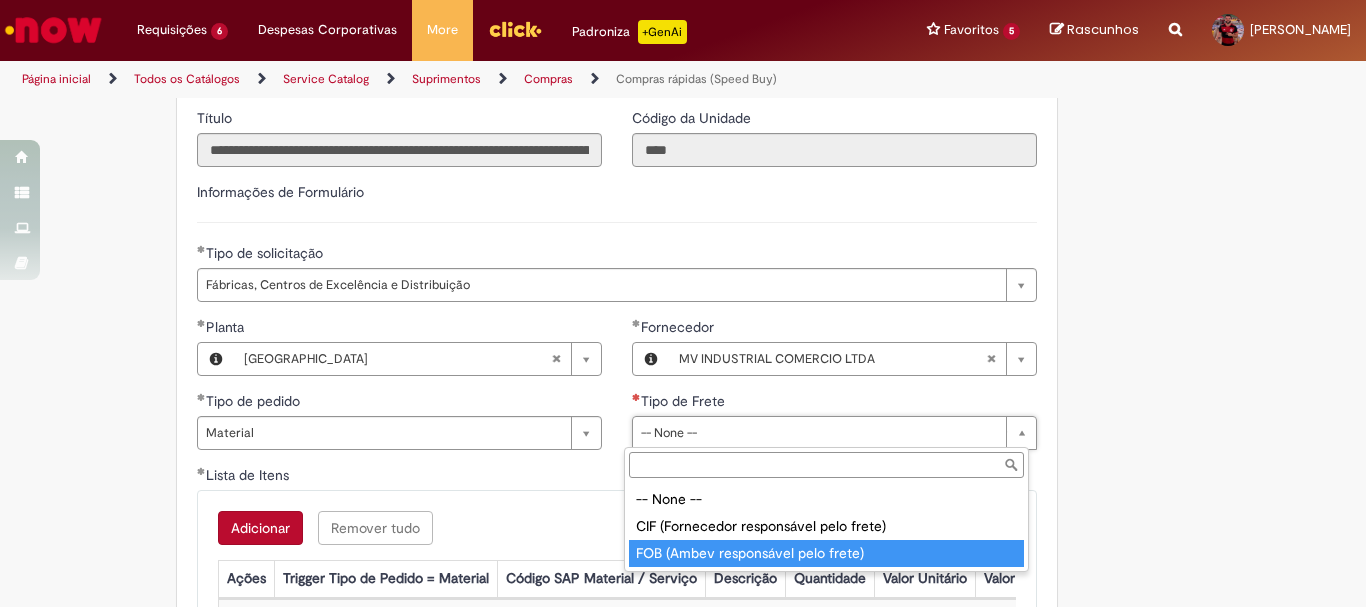 type on "**********" 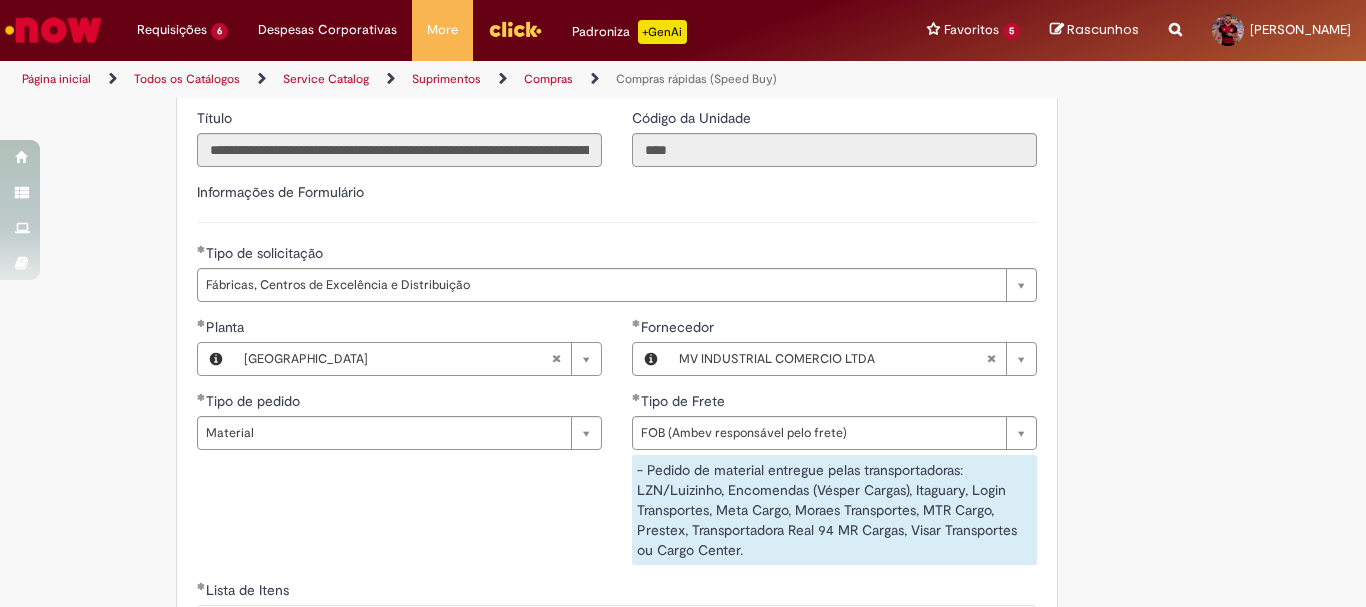 click on "Obrigatório um anexo.
Adicionar a Favoritos
Compras rápidas (Speed Buy)
Chamado destinado para a geração de pedido de compra de indiretos.
O Speed buy é a ferramenta oficial para a geração de pedidos de compra que atenda aos seguintes requisitos:
Compras de material e serviço indiretos
Compras inferiores a R$13.000 *
Compras com fornecedores nacionais
Compras de material sem contrato ativo no SAP para o centro solicitado
* Essa cota é referente ao tipo de solicitação padrão de Speed buy. Os chamados com cotas especiais podem possuir valores divergentes.
Regras de Utilização
No campo “Tipo de Solicitação” selecionar a opção correspondente a sua unidade de negócio.
Solicitação Padrão de Speed buy:
Fábricas, centros de Excelência e de Distribuição:  habilitado para todos usuários ambev
Ativos   de TI:" at bounding box center (683, -687) 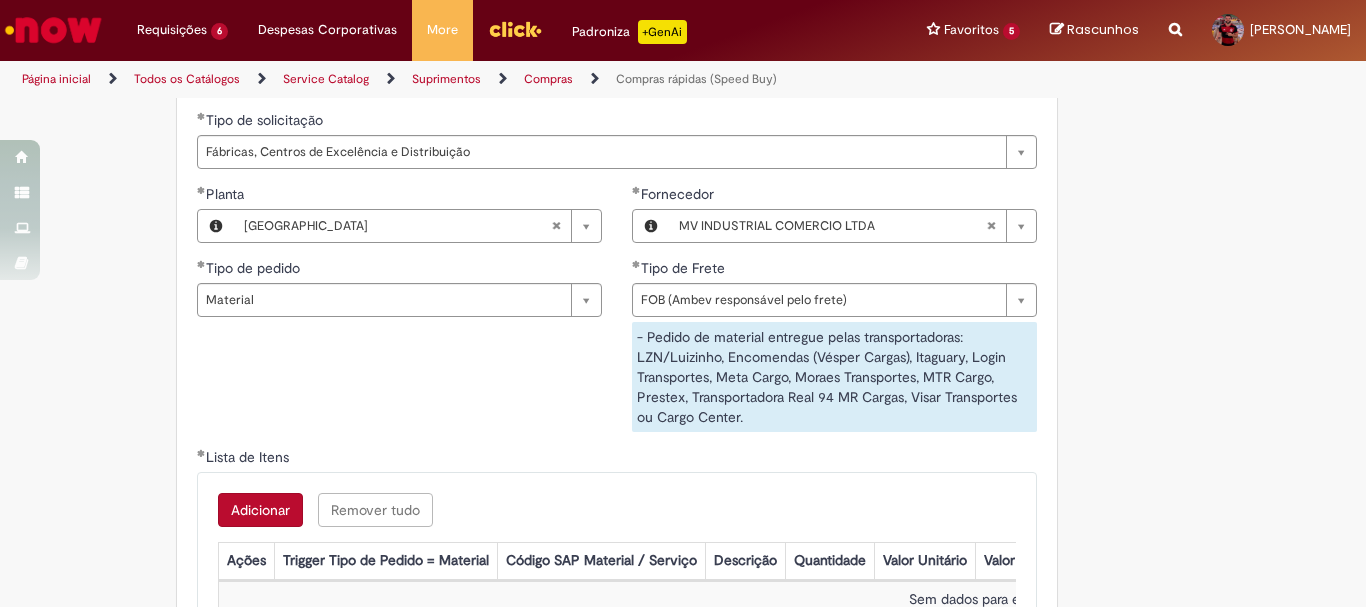 scroll, scrollTop: 3200, scrollLeft: 0, axis: vertical 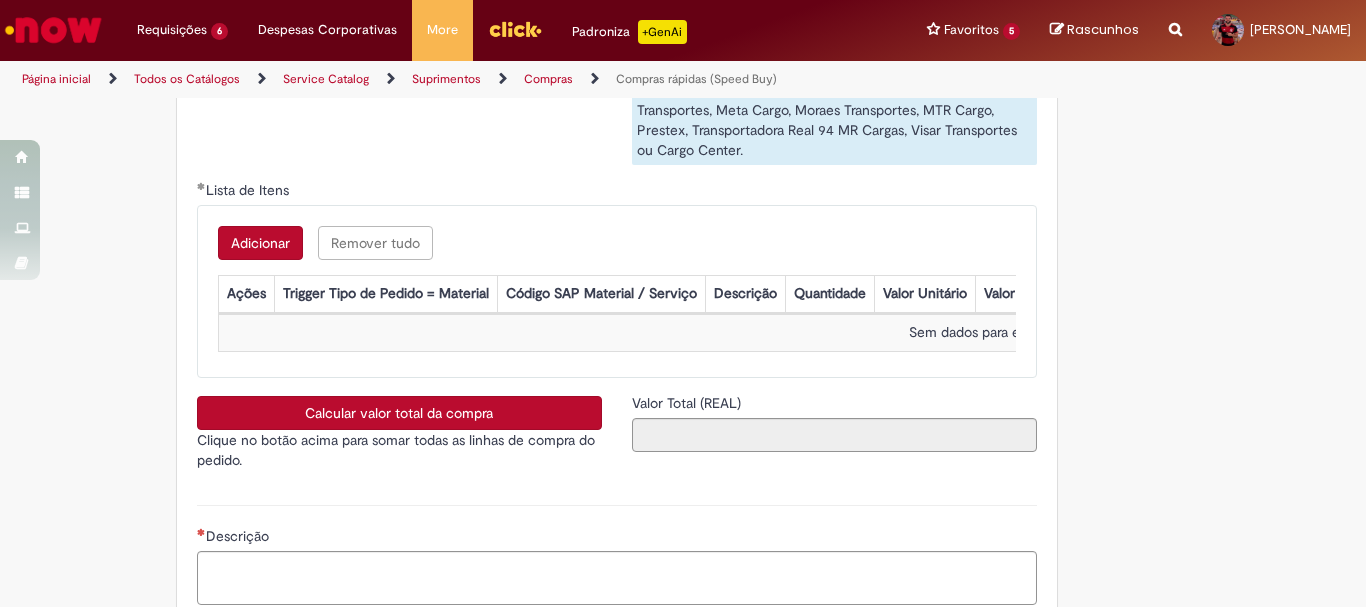 click on "Adicionar" at bounding box center (260, 243) 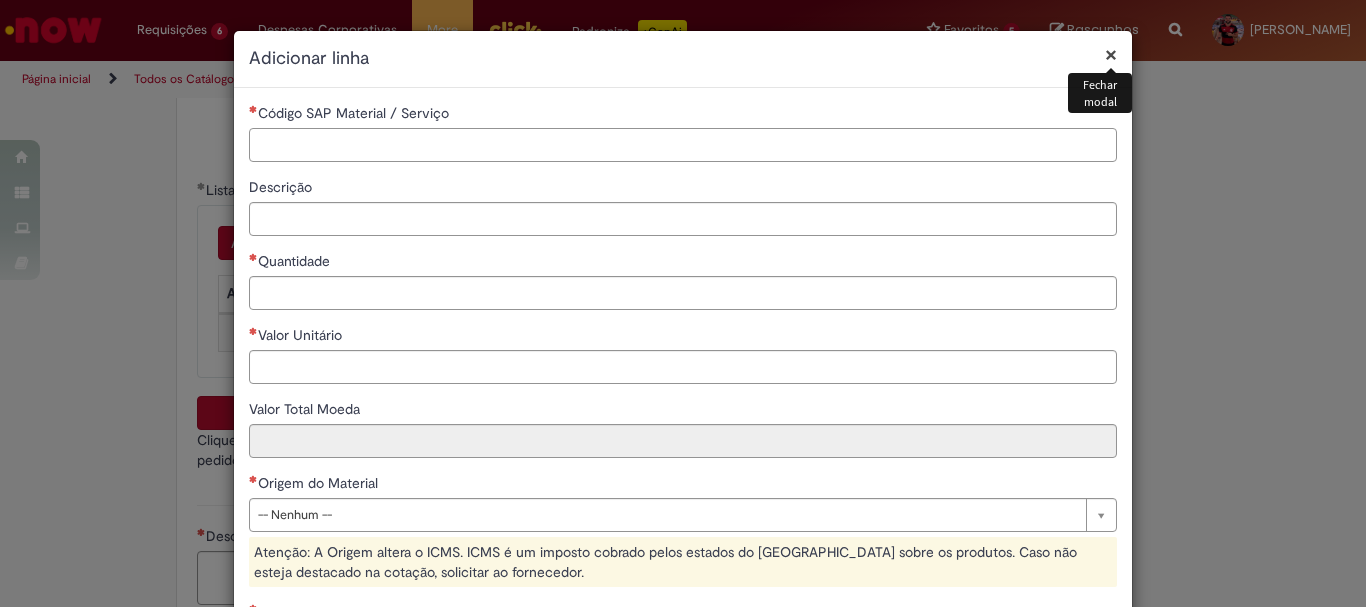 click on "Código SAP Material / Serviço" at bounding box center [683, 145] 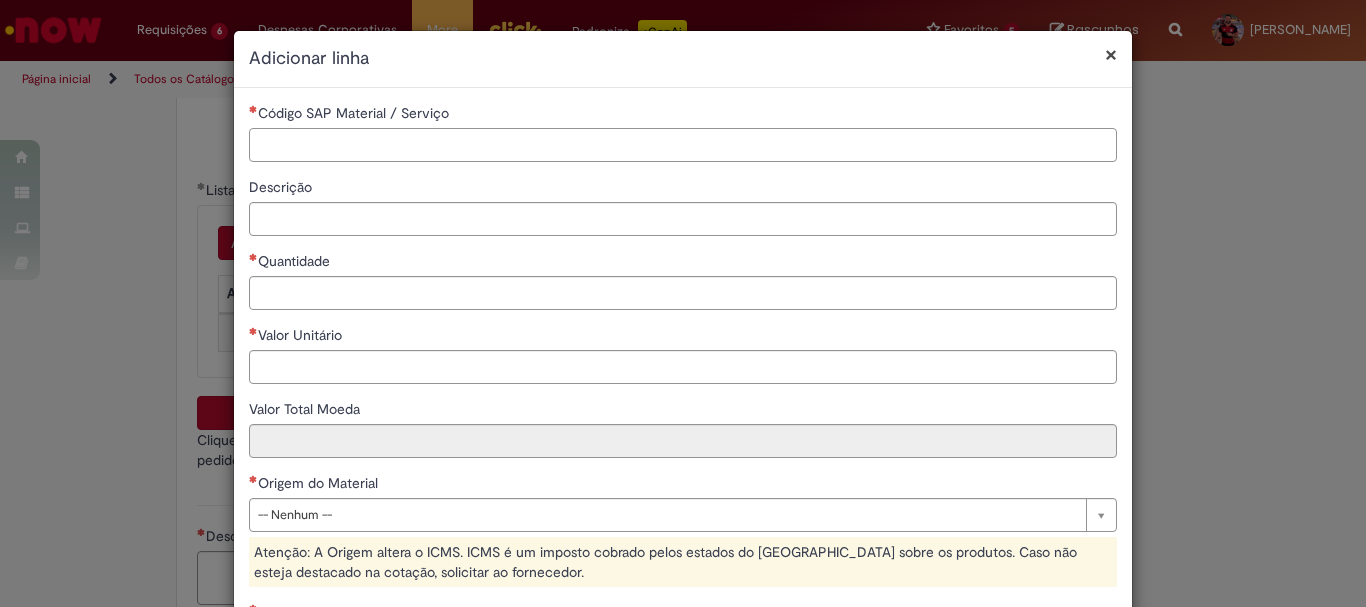 click on "Código SAP Material / Serviço" at bounding box center [683, 145] 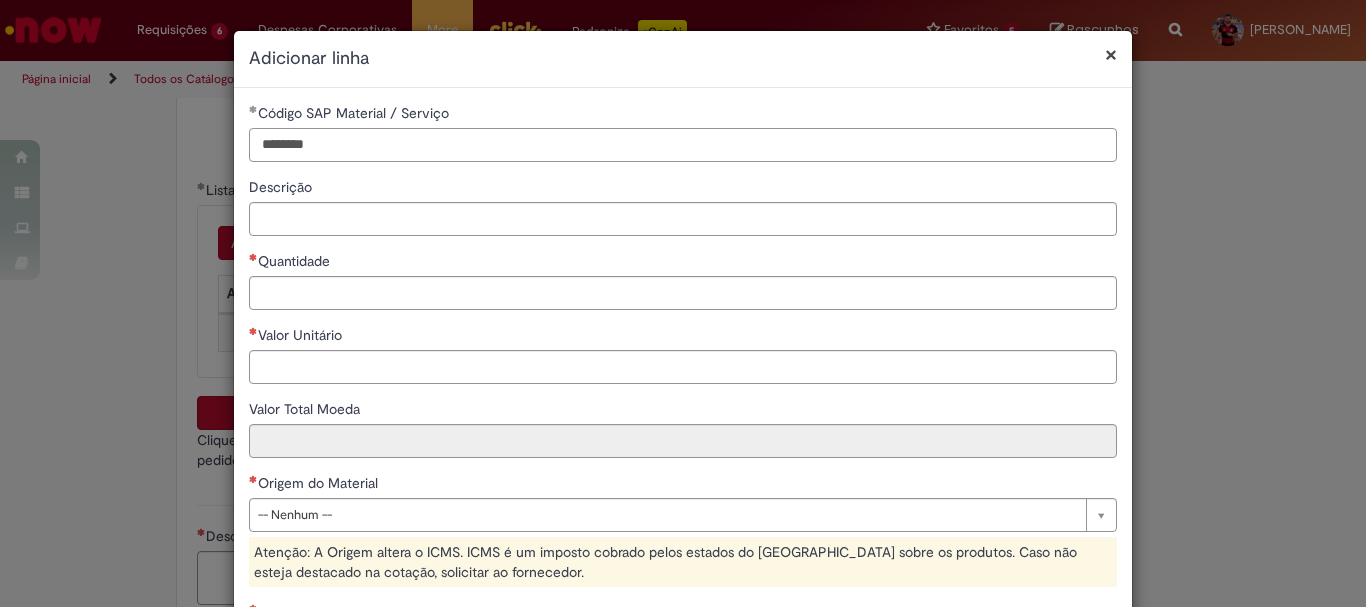 type on "********" 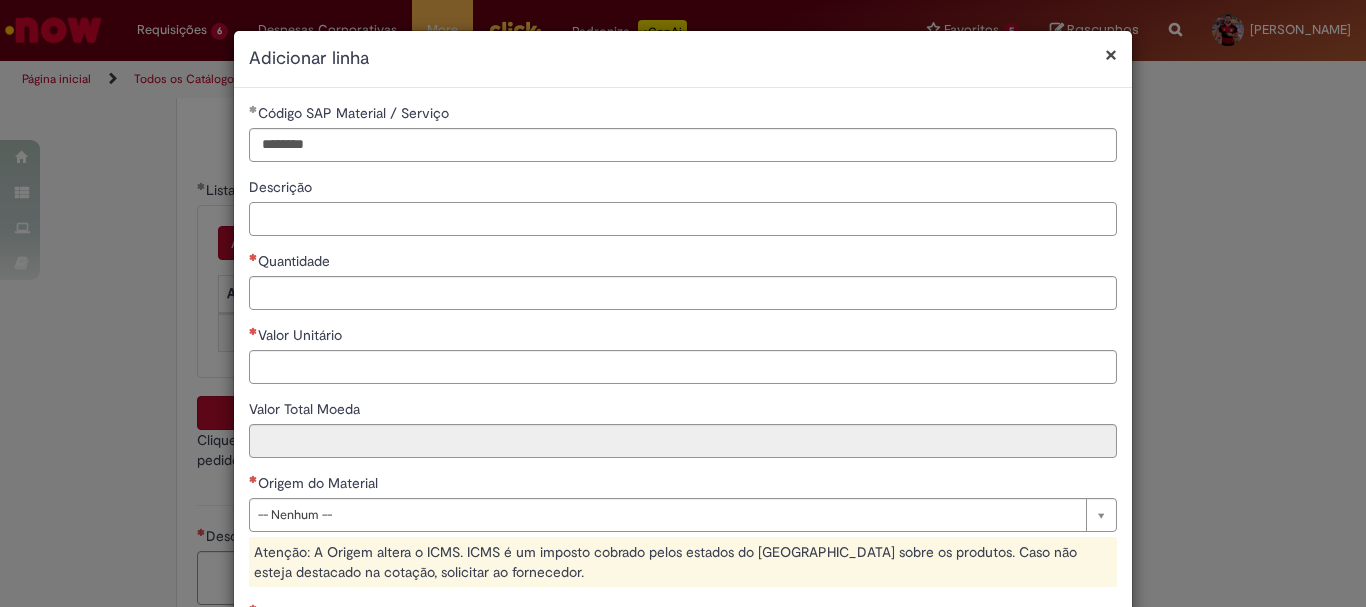 click on "Descrição" at bounding box center [683, 219] 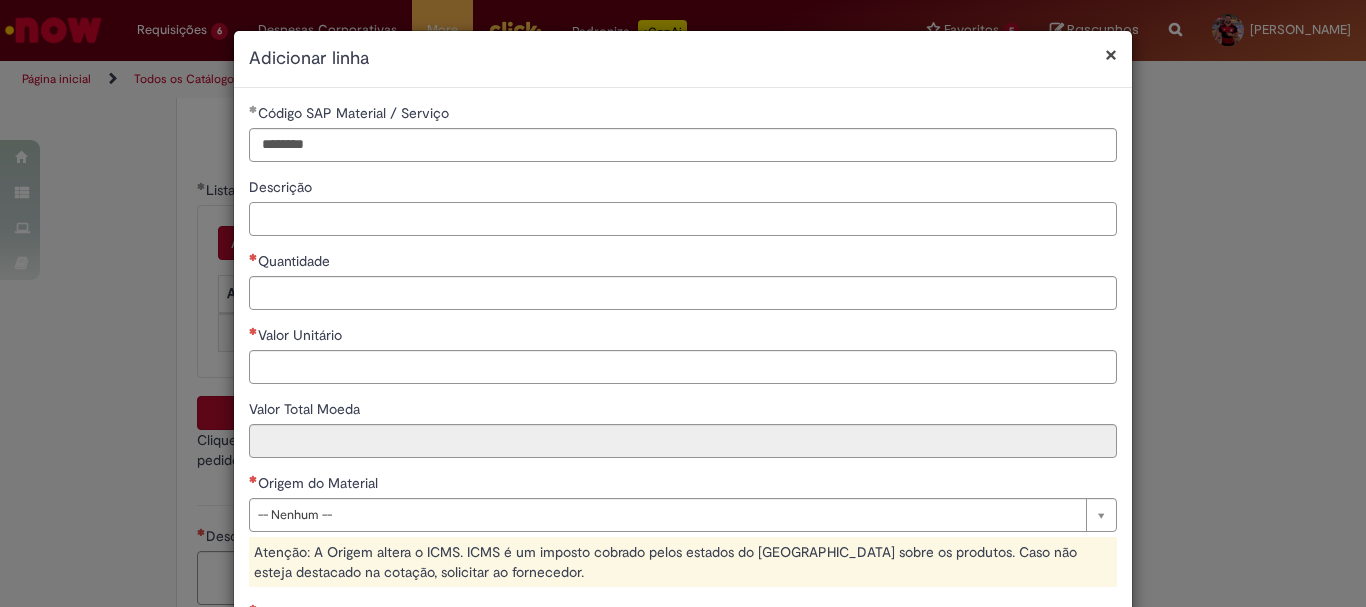 click on "Descrição" at bounding box center (683, 219) 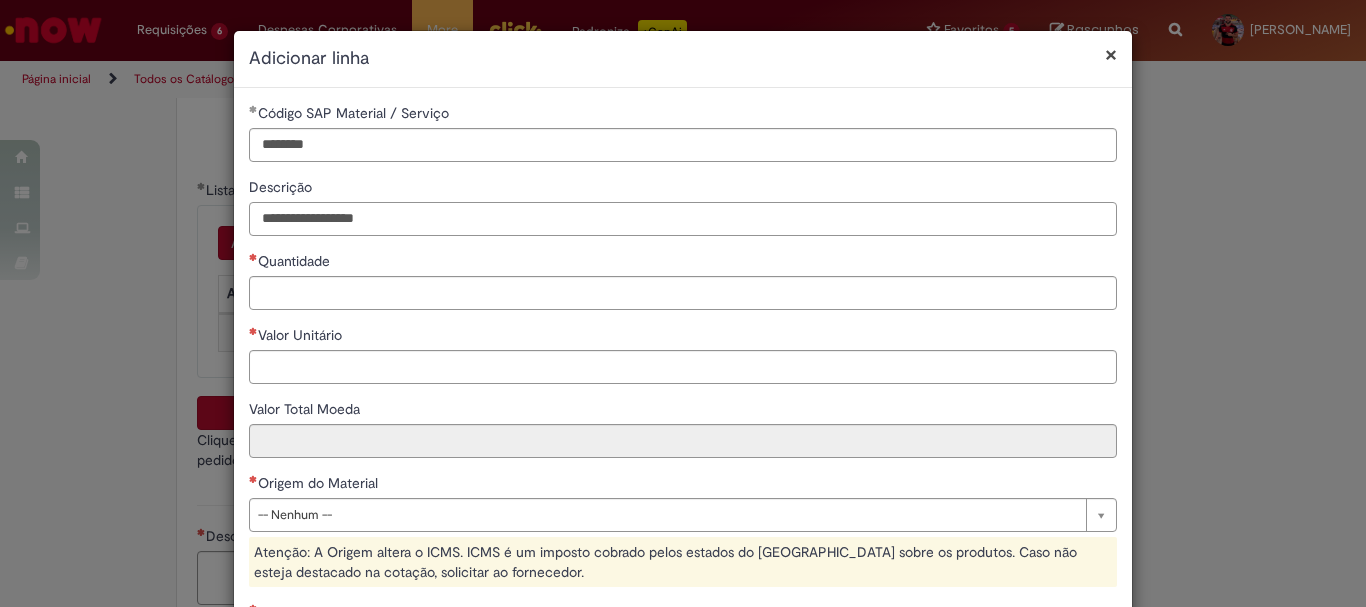 type on "**********" 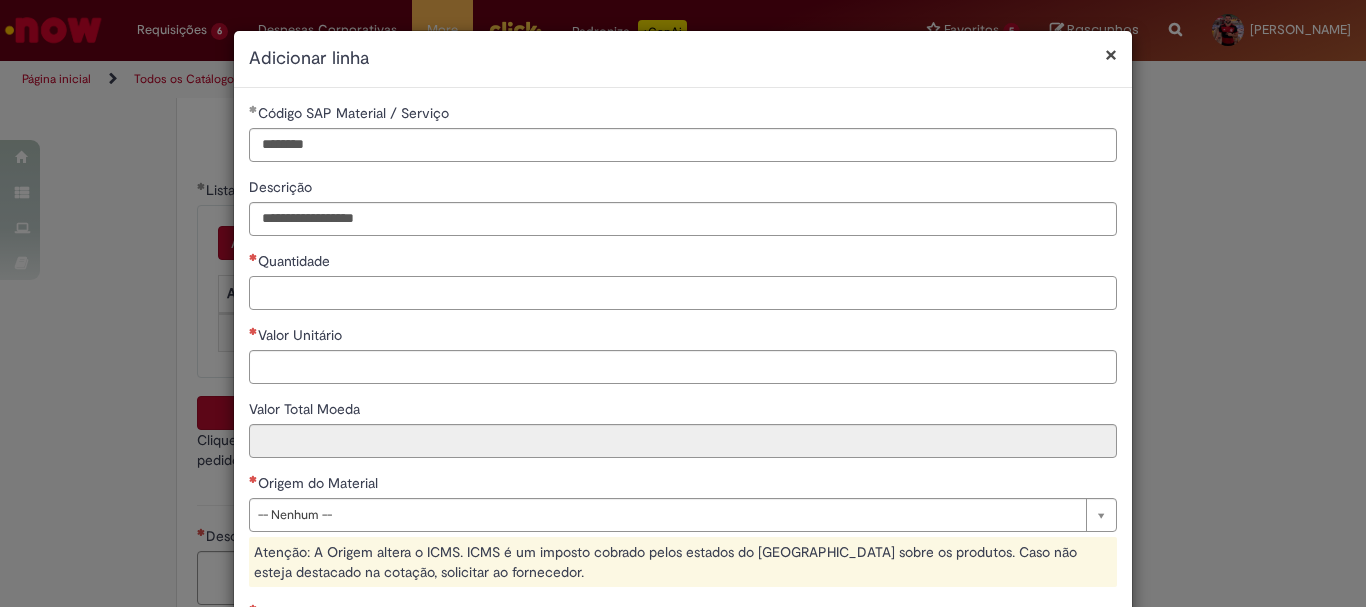 click on "Quantidade" at bounding box center [683, 293] 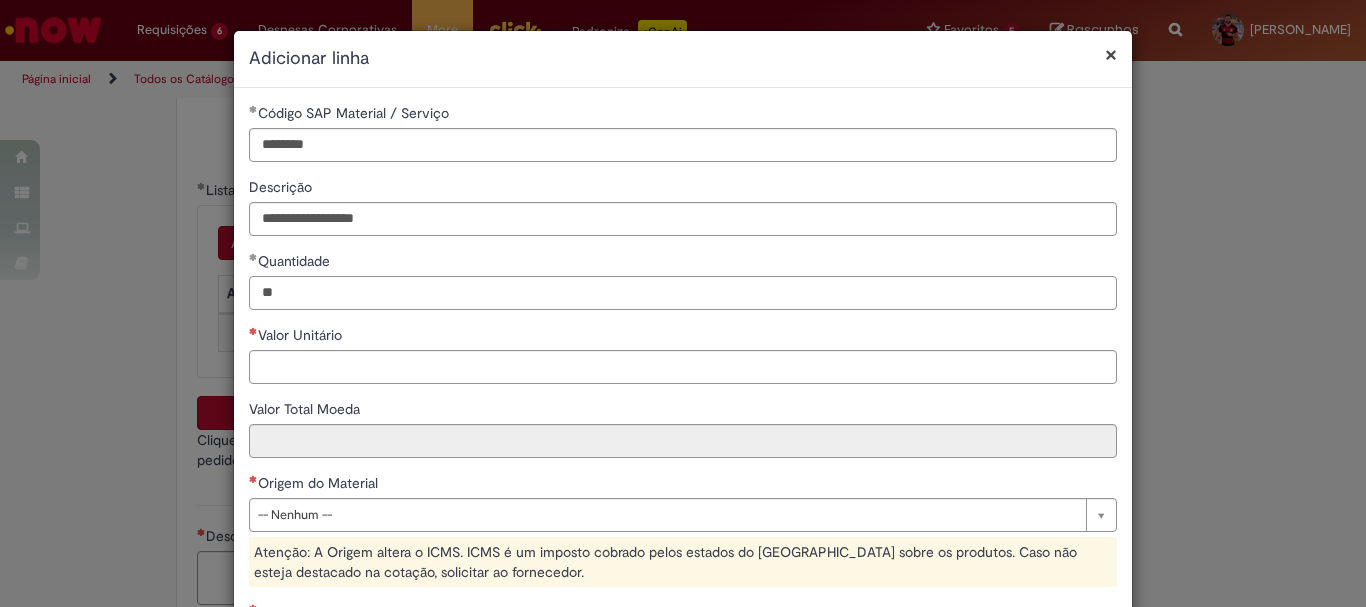 type on "**" 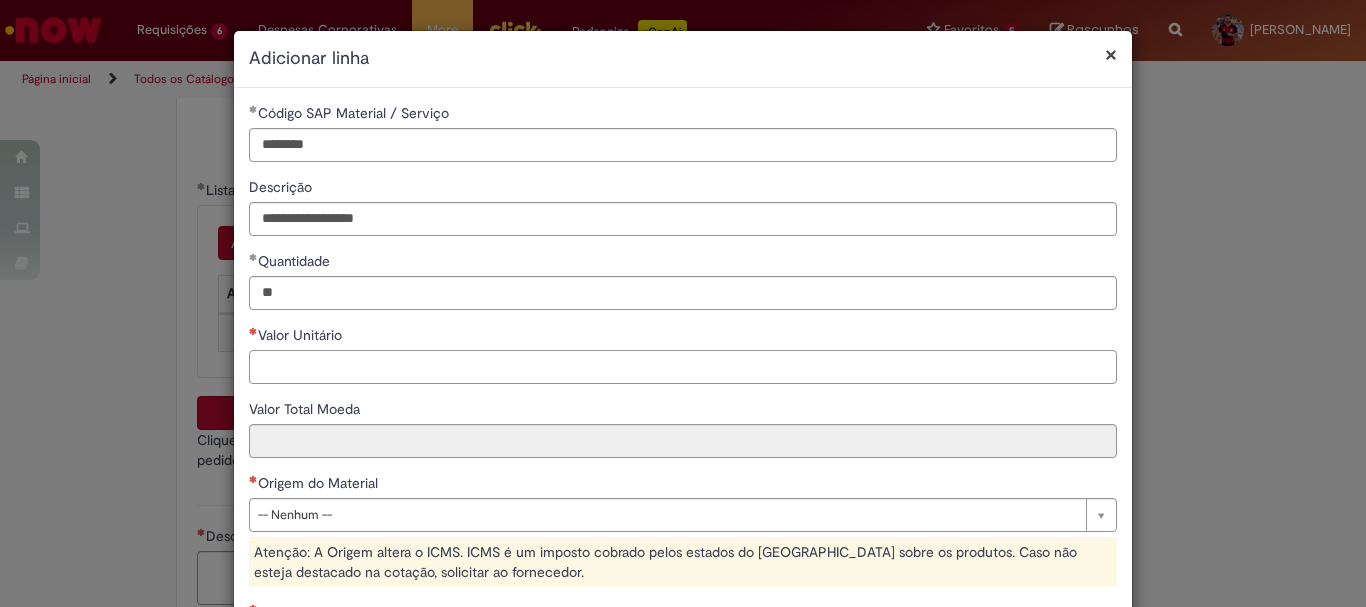 click on "Valor Unitário" at bounding box center [683, 367] 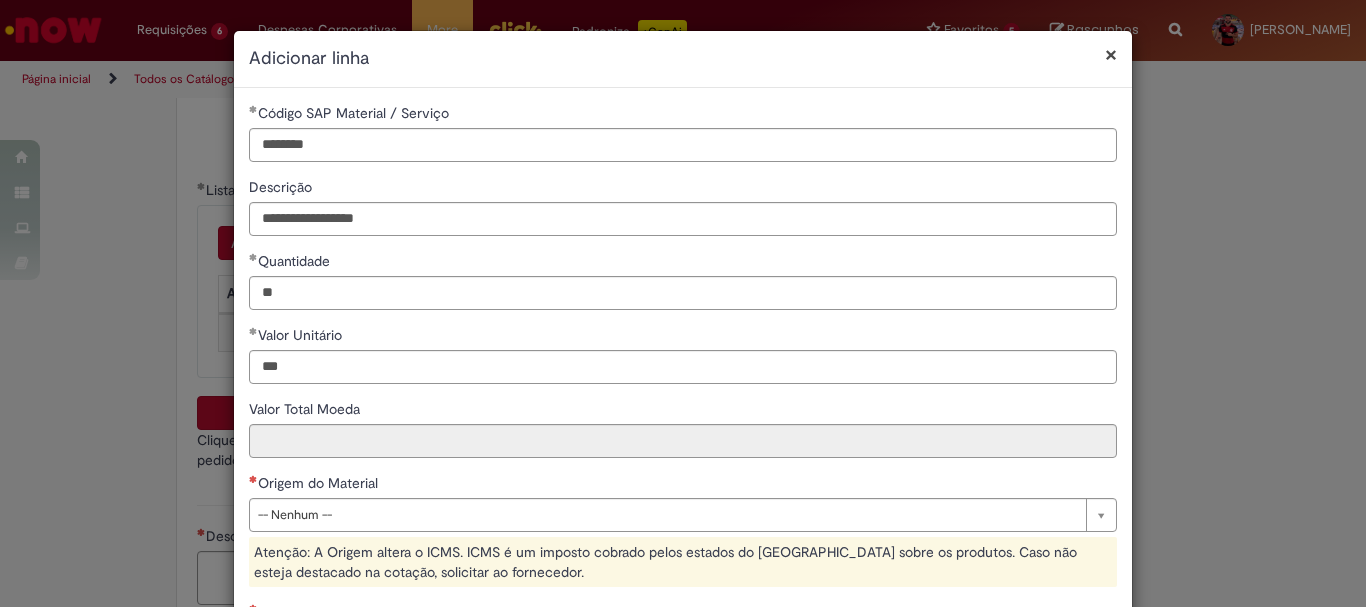 type on "******" 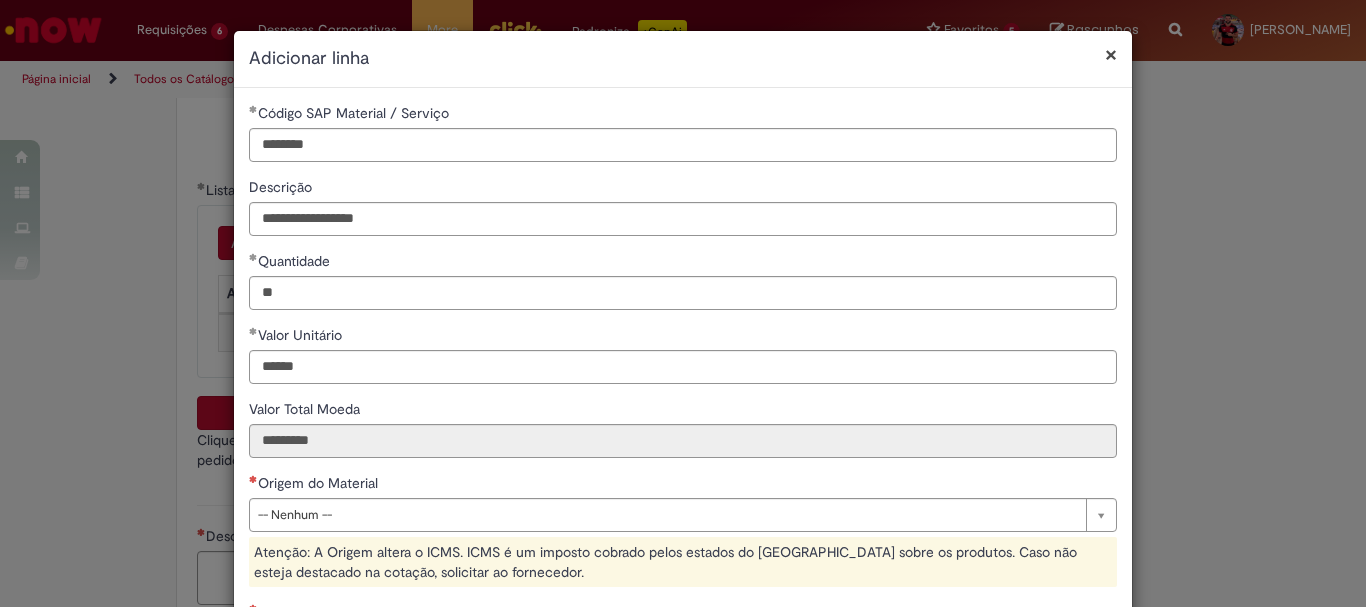 click on "Valor Unitário" at bounding box center (683, 337) 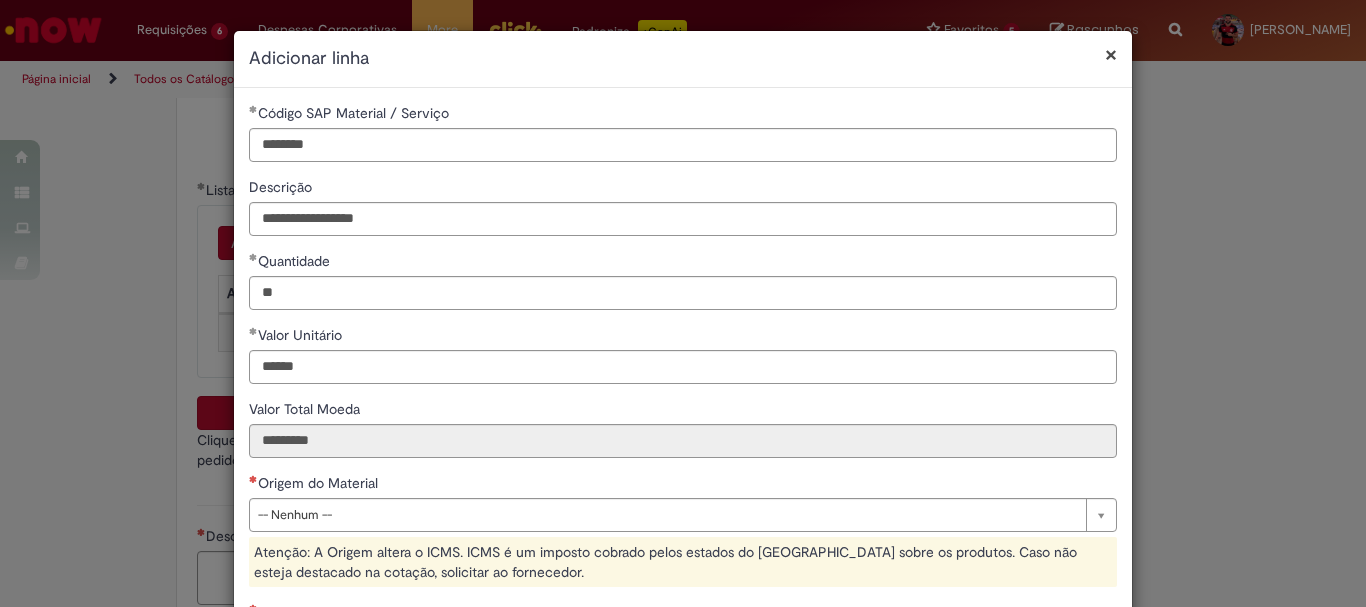 scroll, scrollTop: 133, scrollLeft: 0, axis: vertical 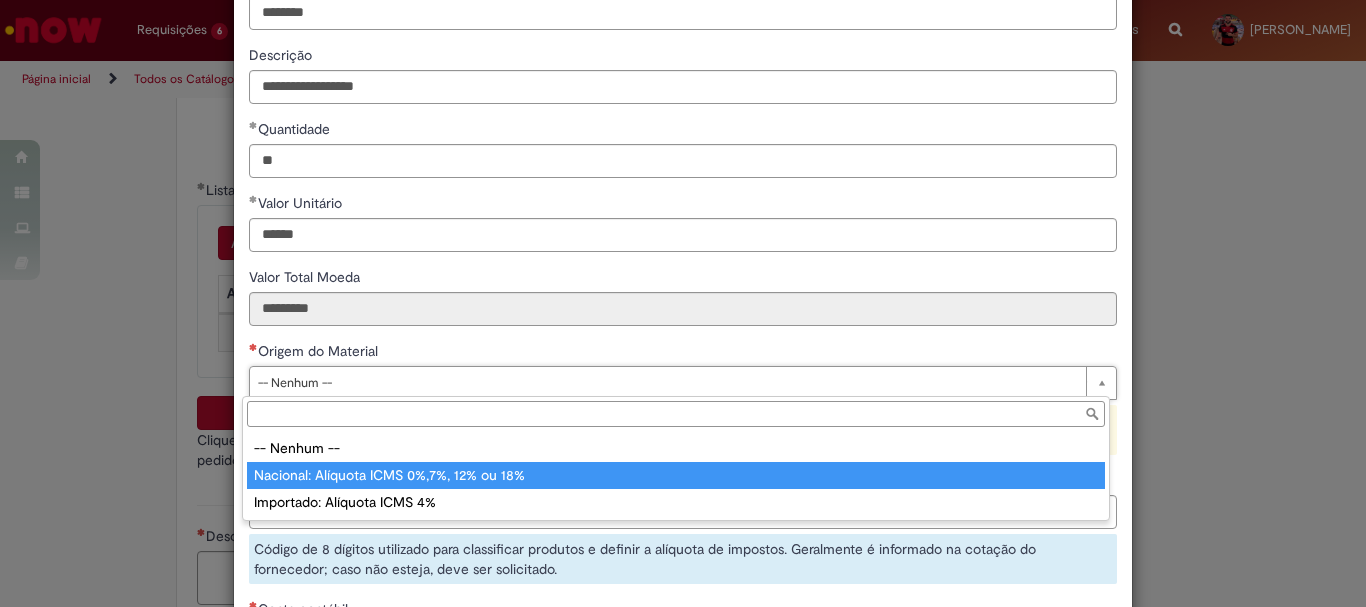 type on "**********" 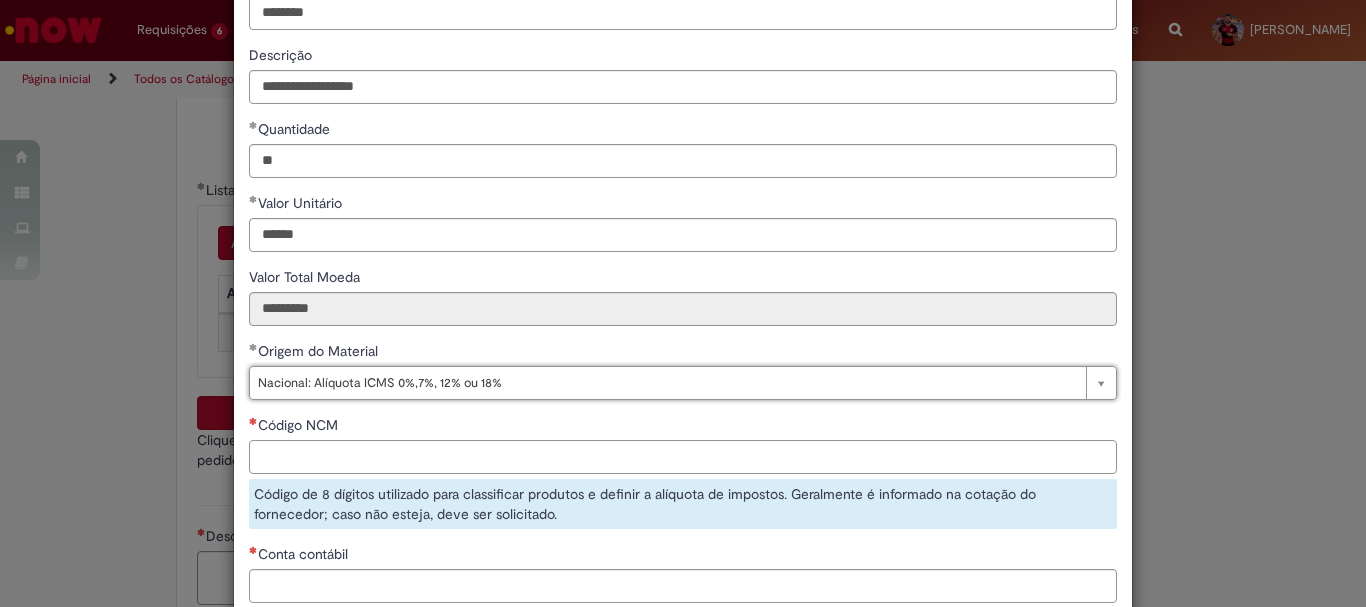 click on "Código NCM" at bounding box center (683, 457) 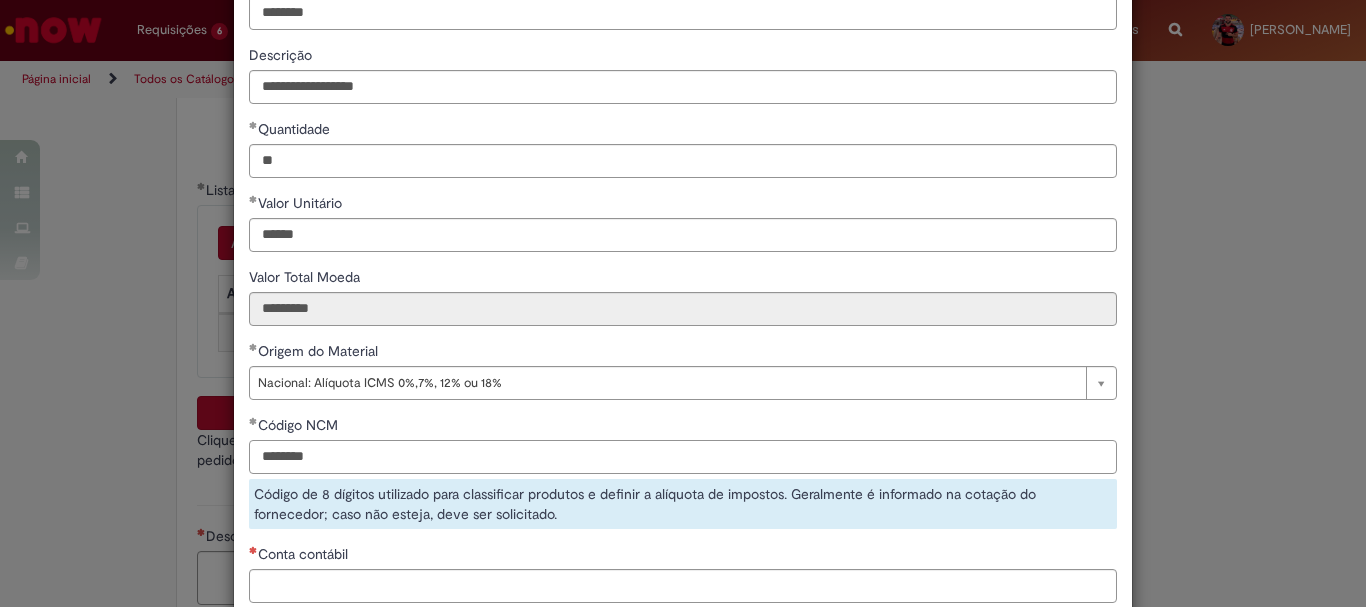 scroll, scrollTop: 328, scrollLeft: 0, axis: vertical 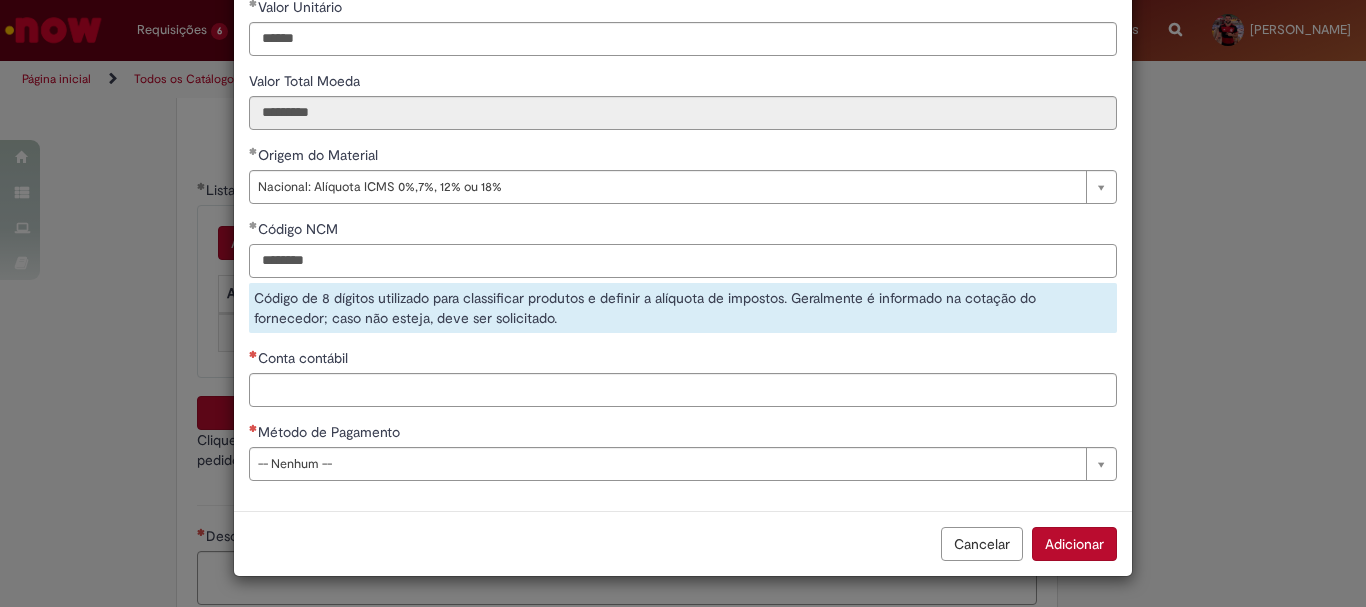 type on "********" 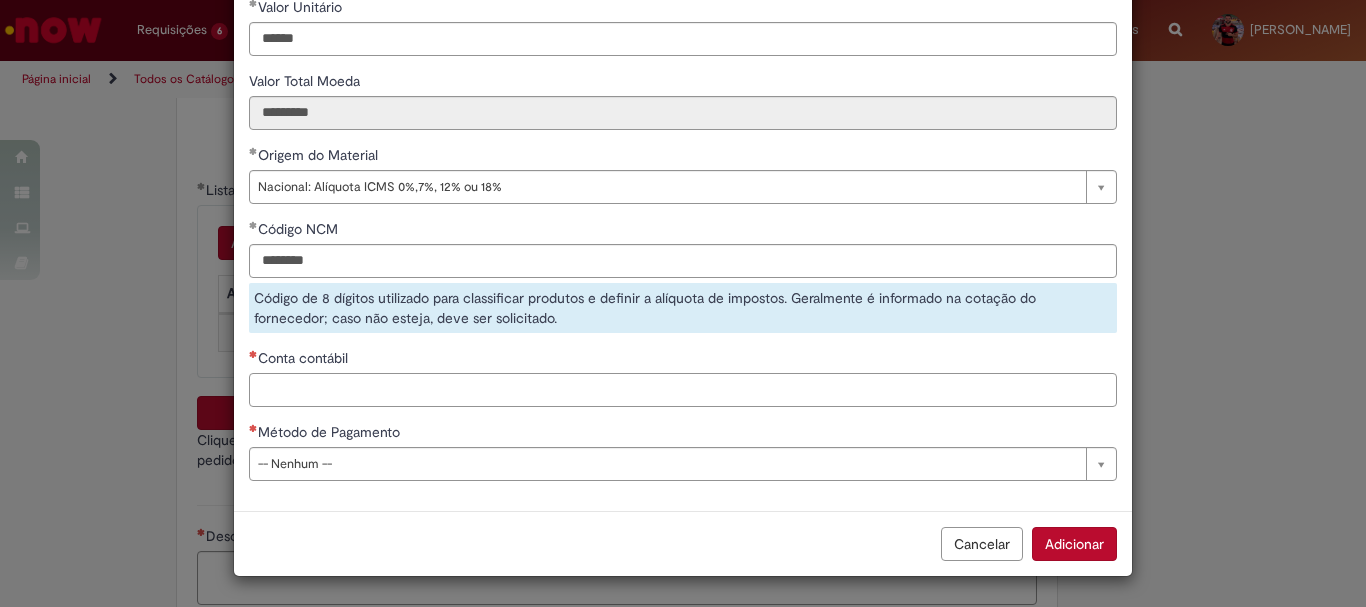 click on "Conta contábil" at bounding box center (683, 390) 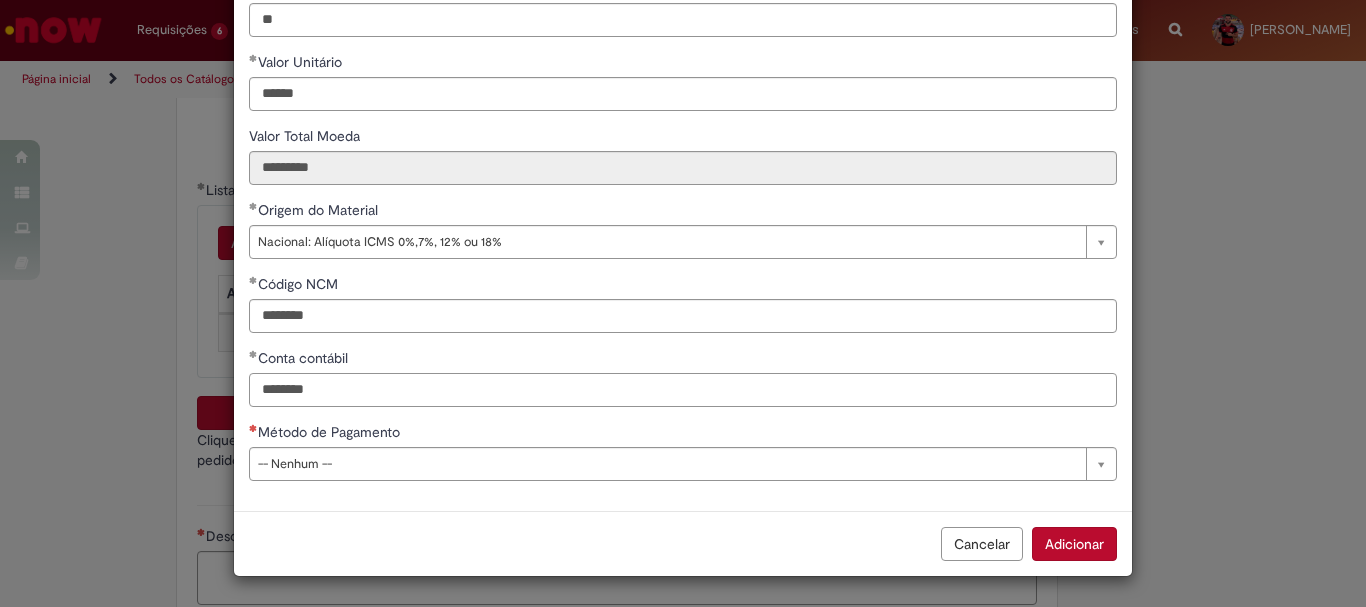type on "********" 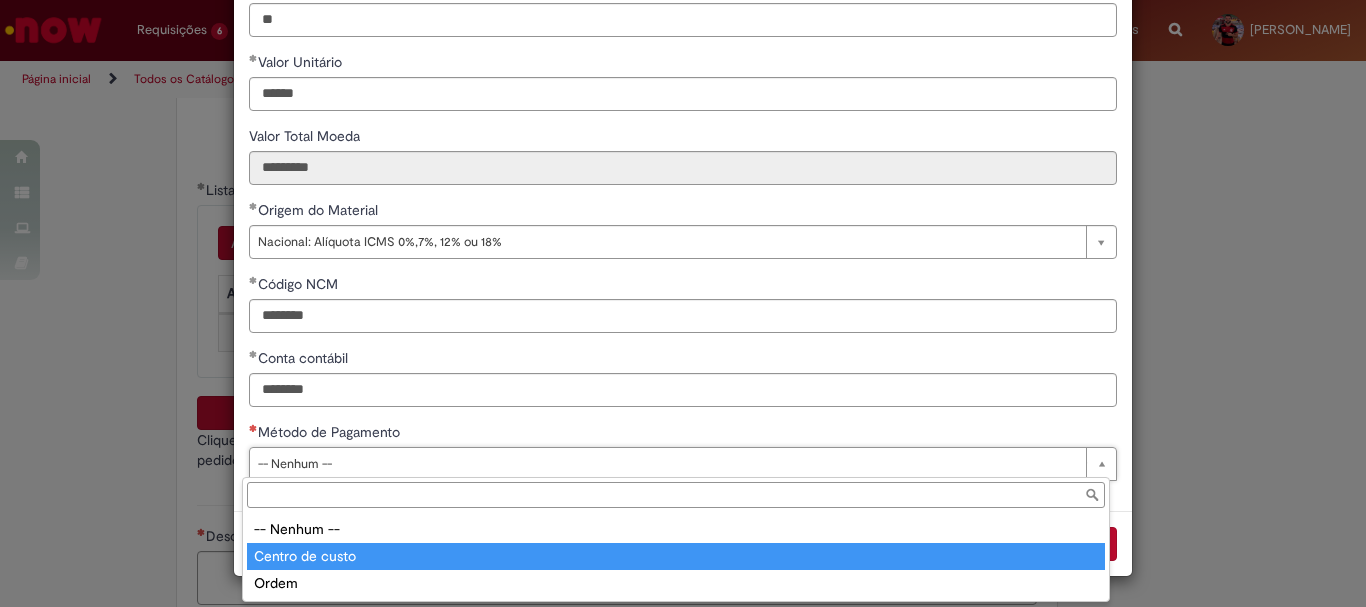type on "**********" 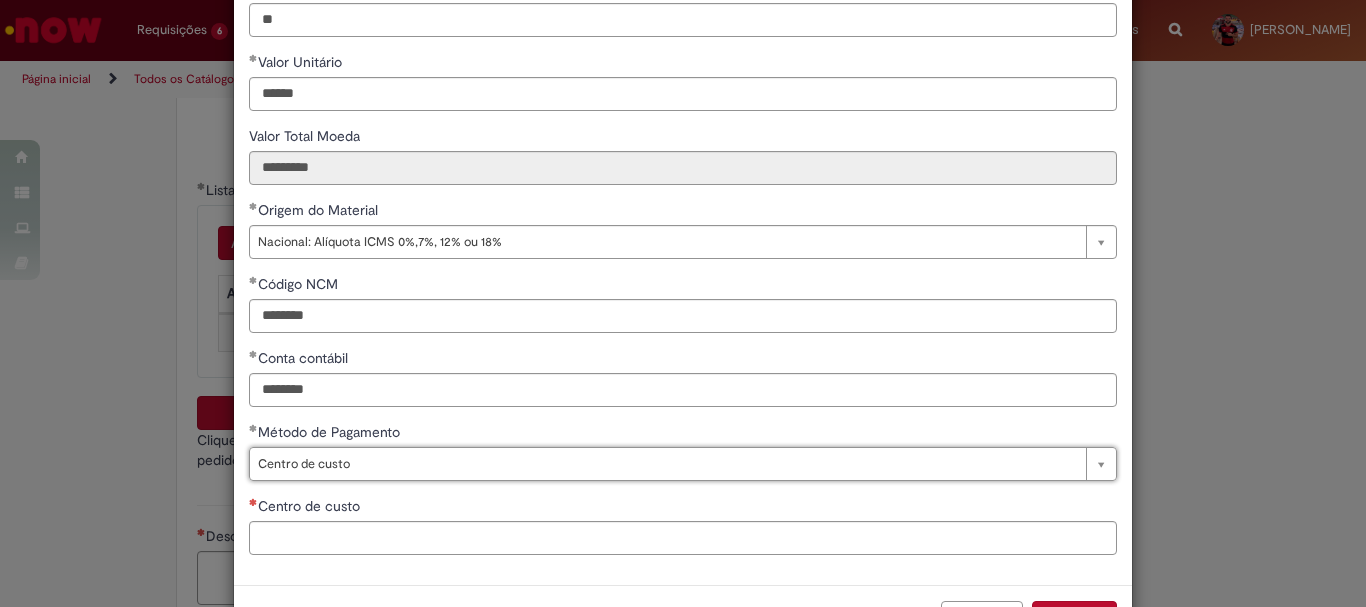 scroll, scrollTop: 347, scrollLeft: 0, axis: vertical 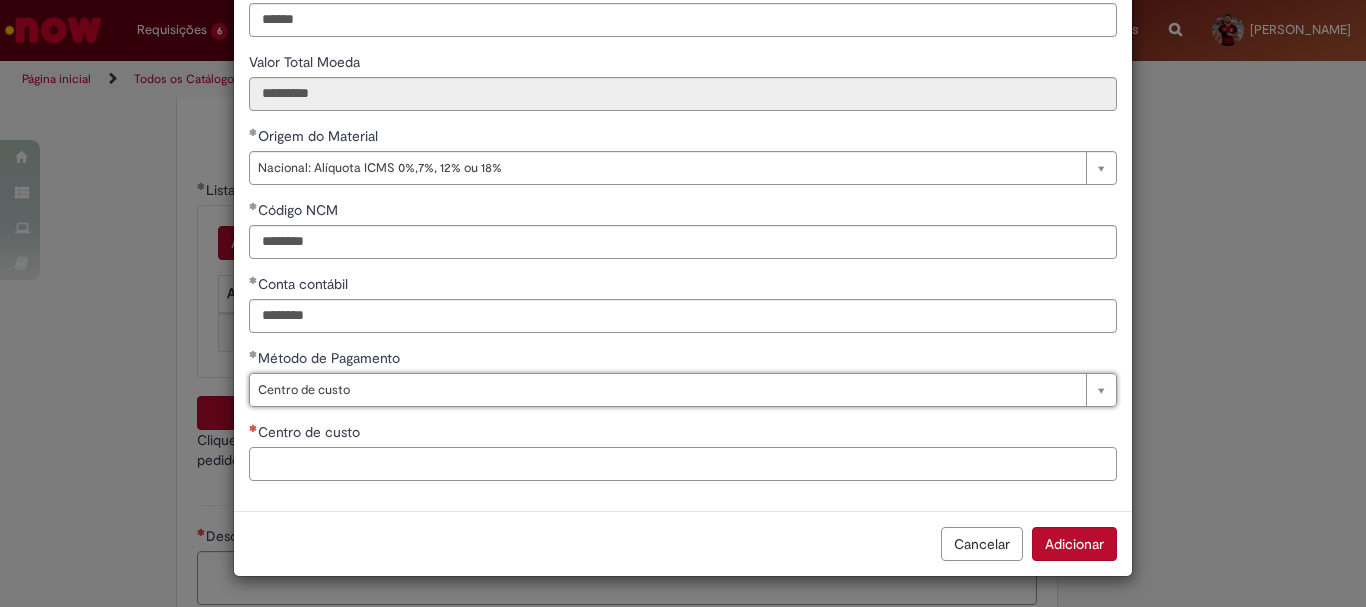 click on "Centro de custo" at bounding box center (683, 464) 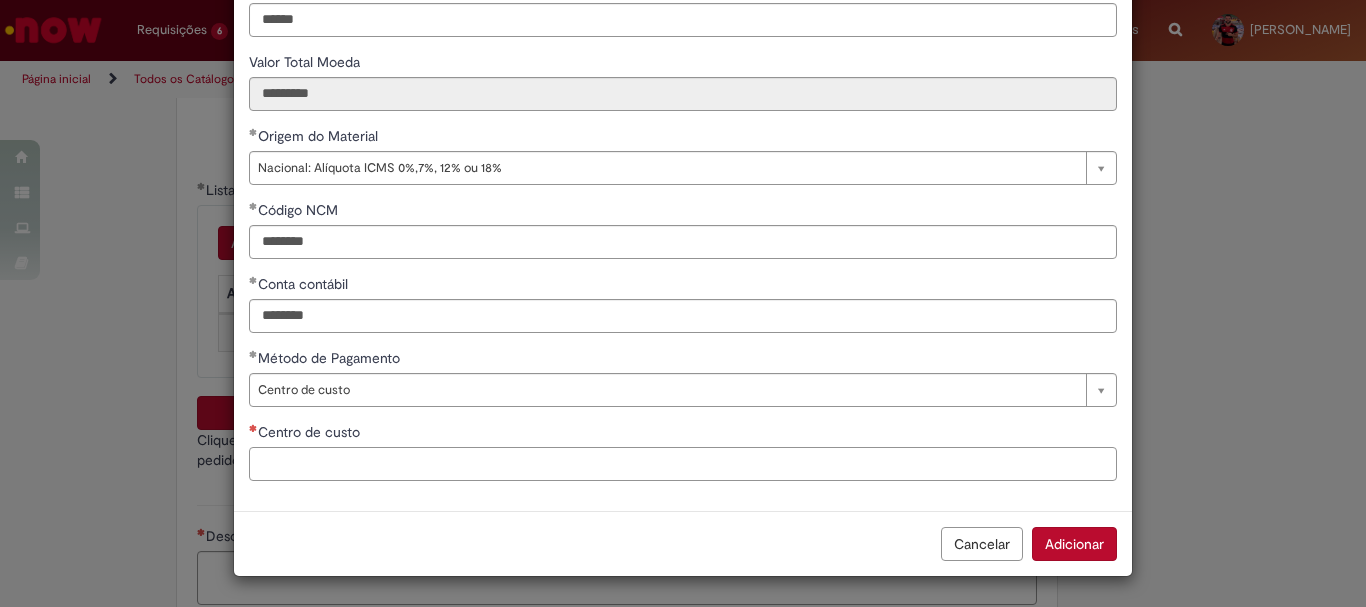 click on "Centro de custo" at bounding box center (683, 464) 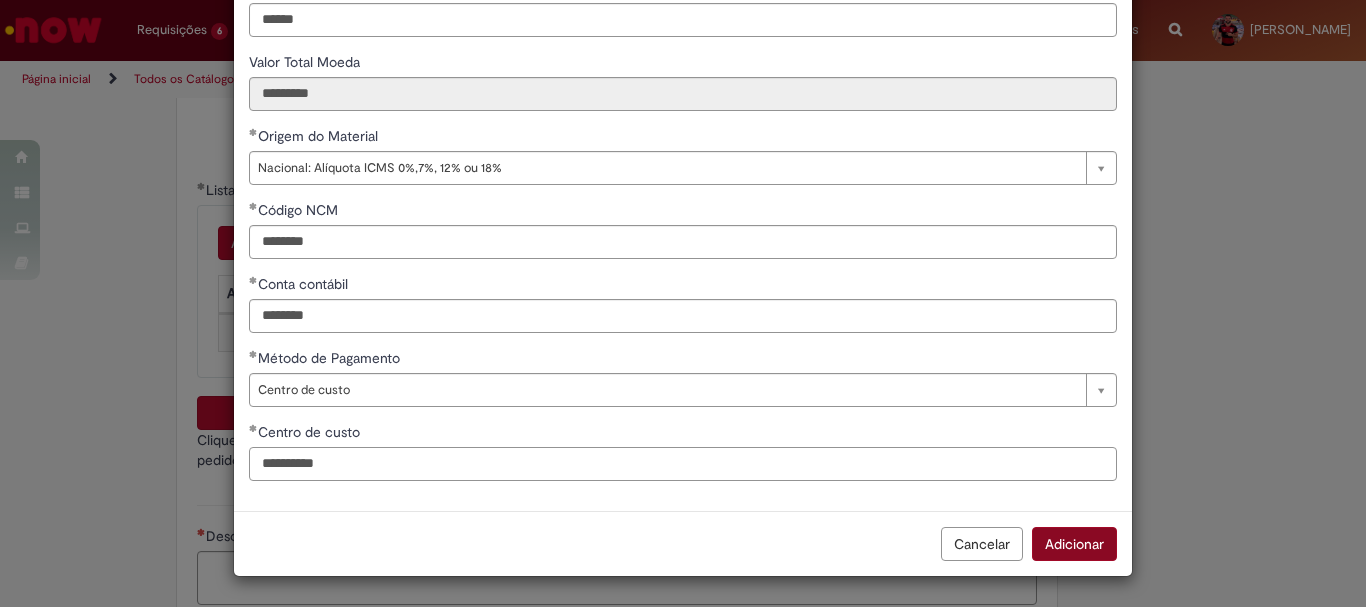 type on "**********" 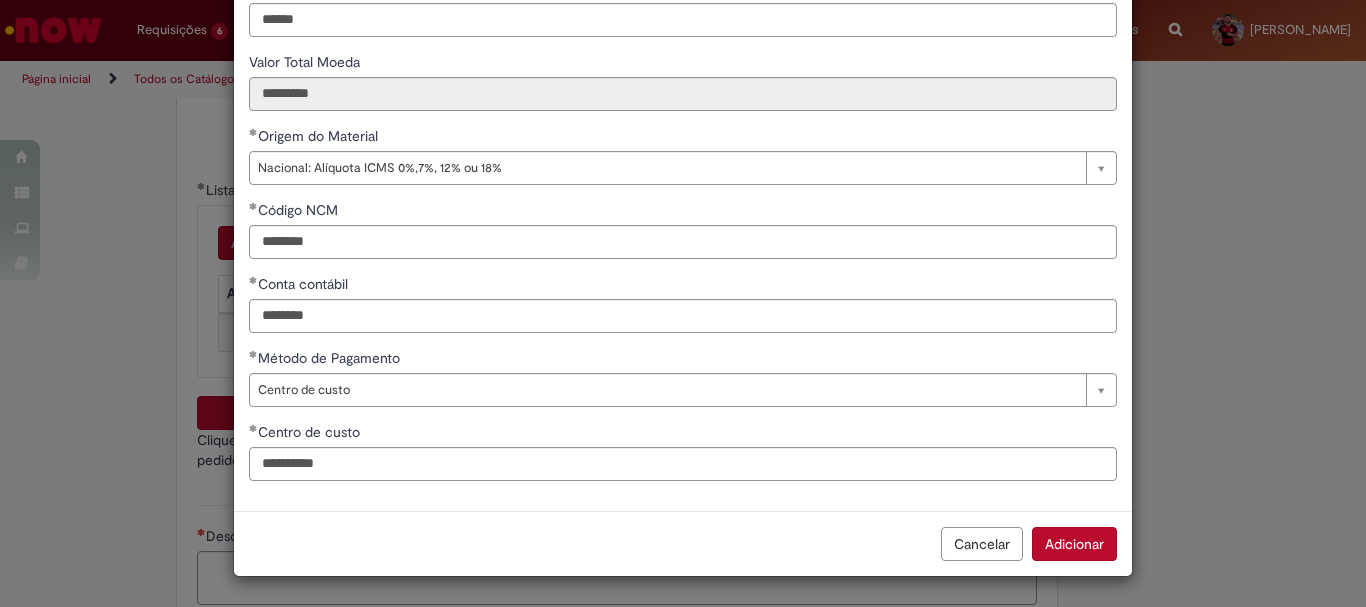 click on "Adicionar" at bounding box center (1074, 544) 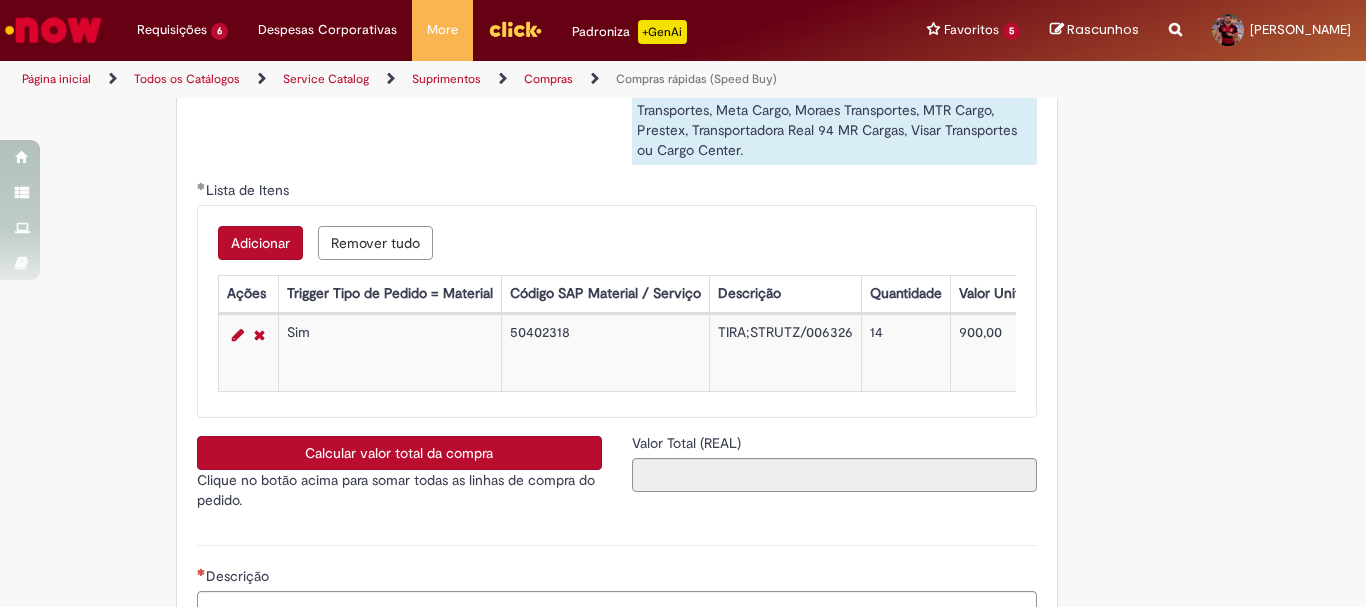 click on "Calcular valor total da compra" at bounding box center [399, 453] 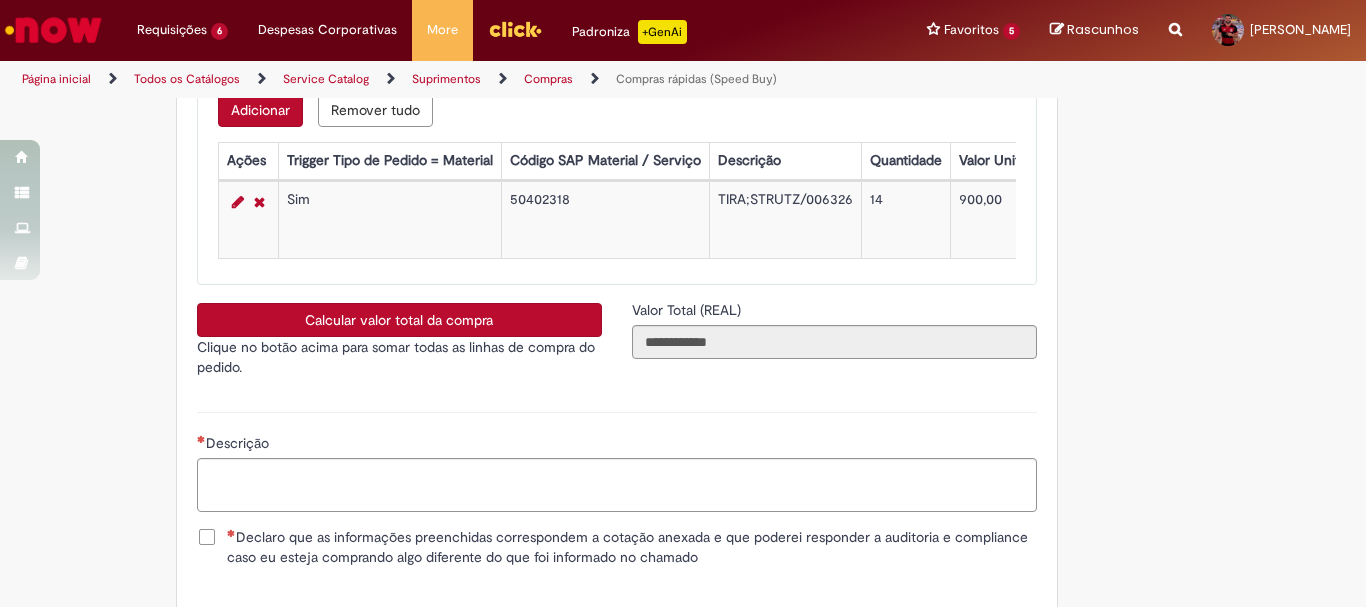 scroll, scrollTop: 3467, scrollLeft: 0, axis: vertical 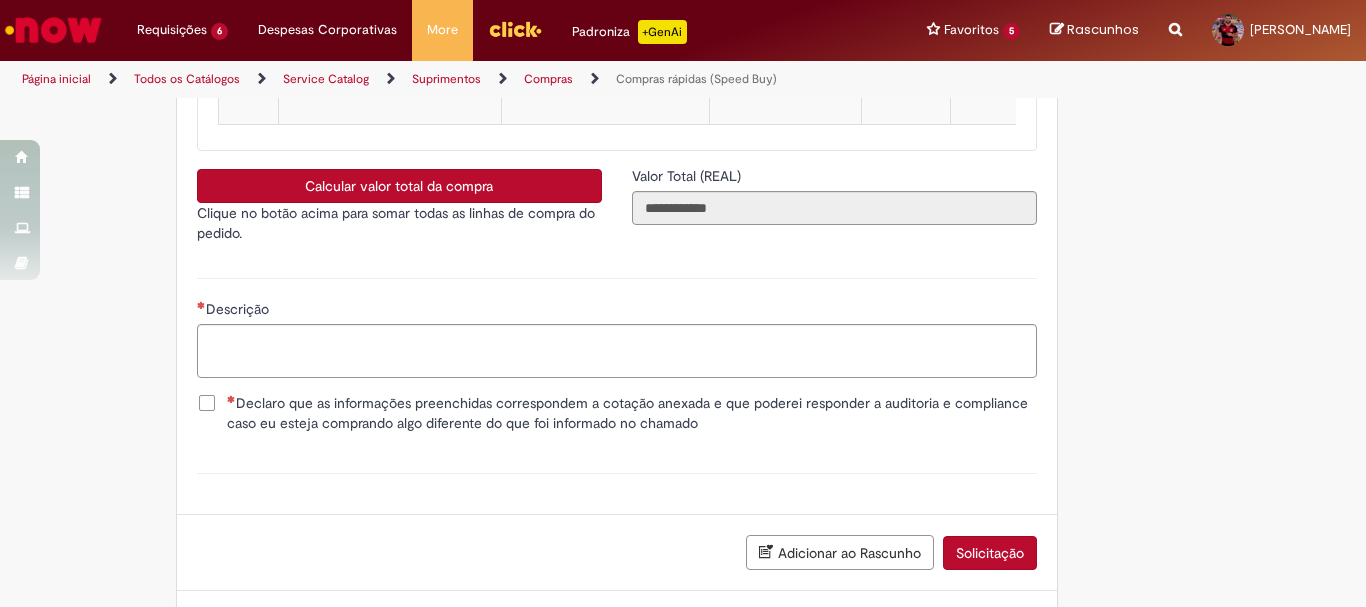 click on "Declaro que as informações preenchidas correspondem a cotação anexada e que poderei responder a auditoria e compliance caso eu esteja comprando algo diferente do que foi informado no chamado" at bounding box center [632, 413] 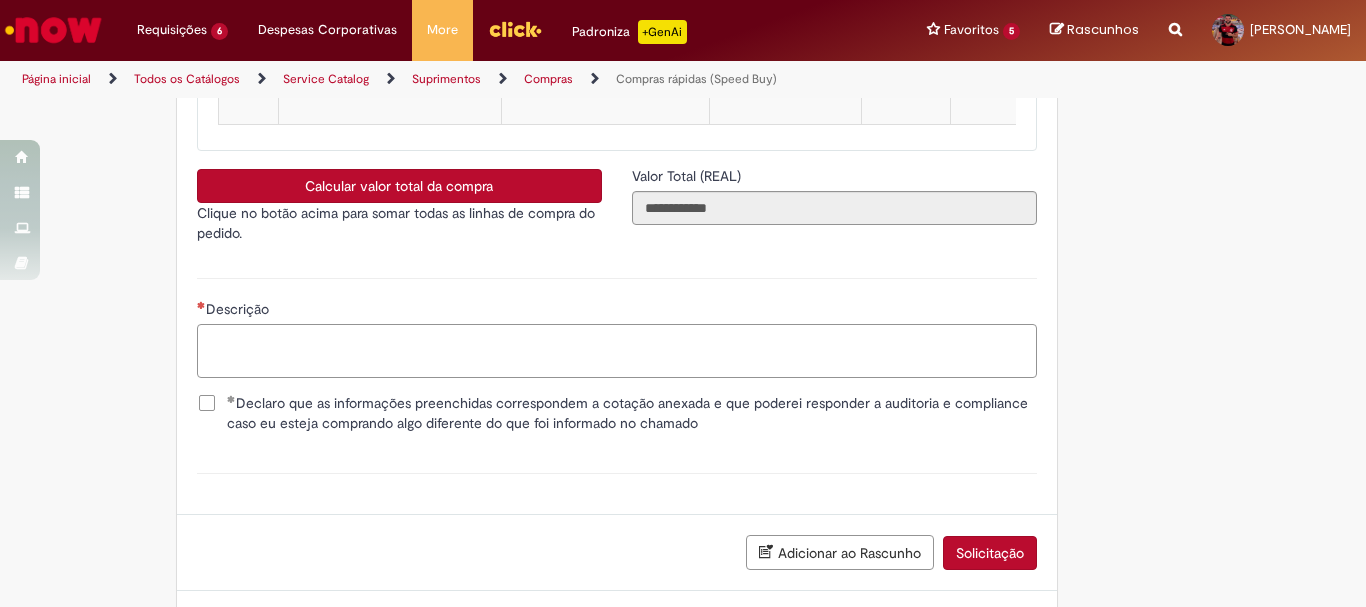 click on "Descrição" at bounding box center [617, 351] 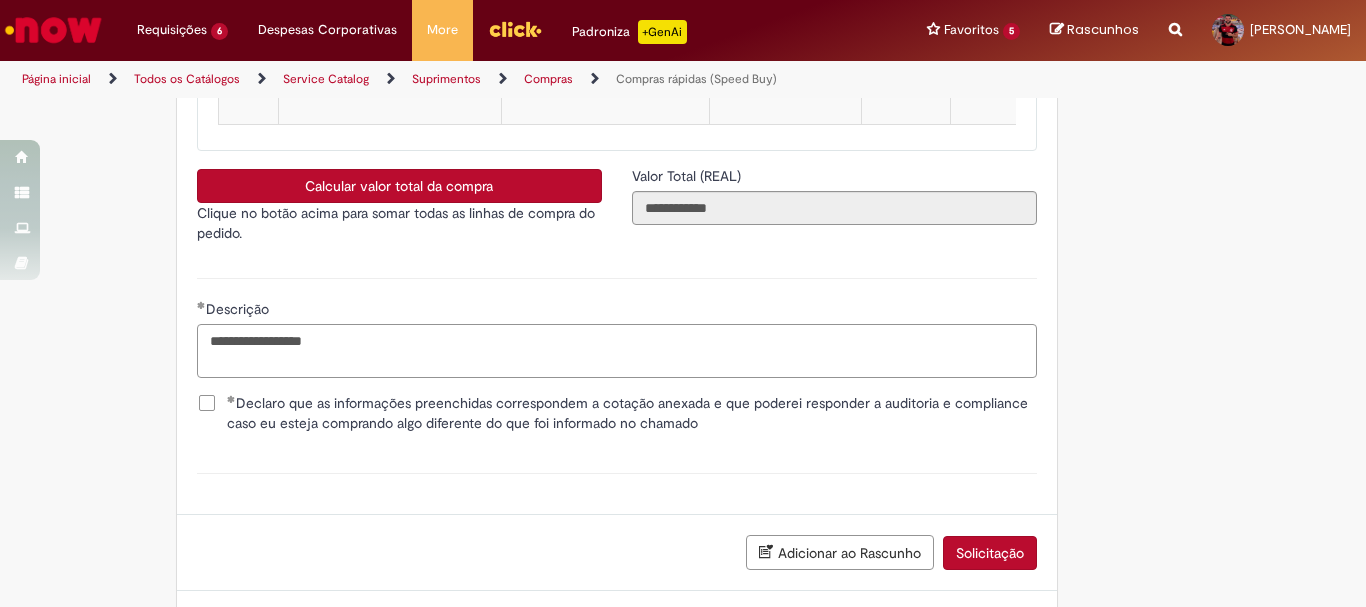 scroll, scrollTop: 3576, scrollLeft: 0, axis: vertical 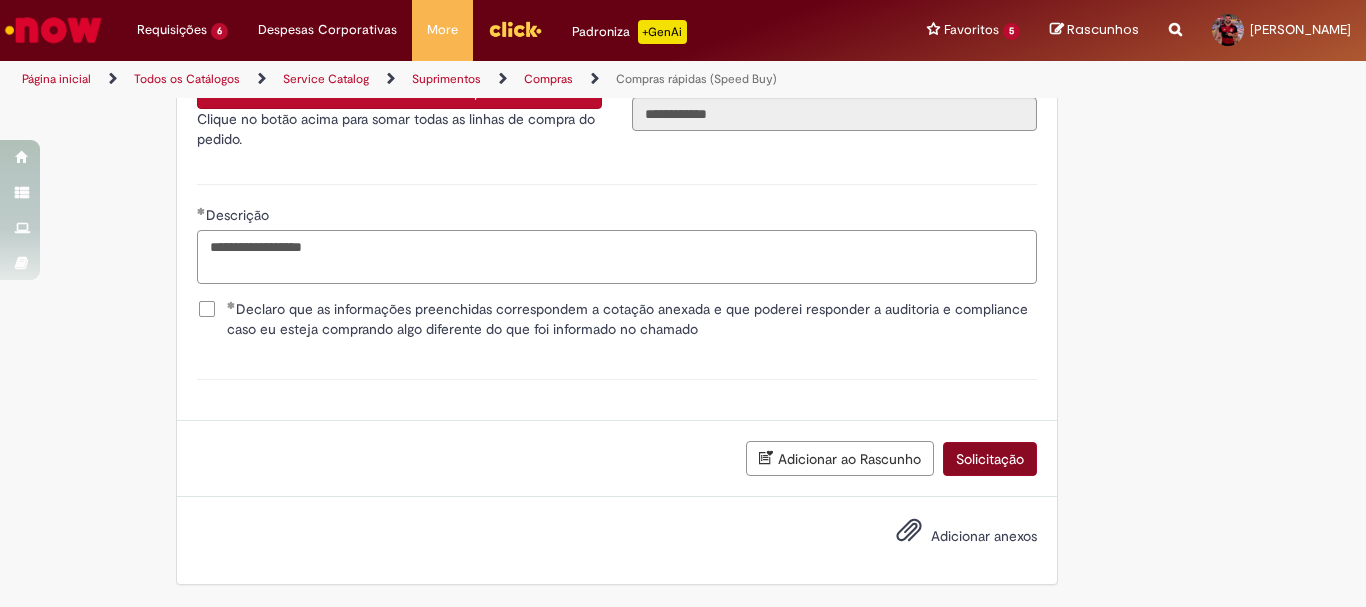 type on "**********" 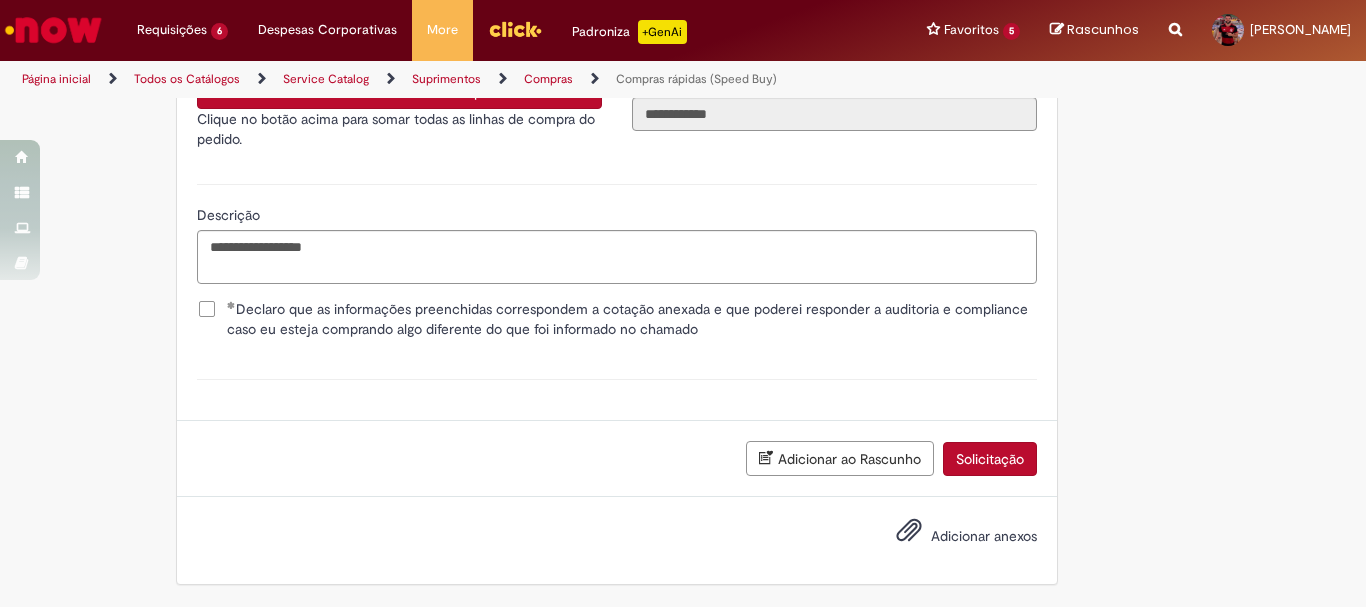click on "Solicitação" at bounding box center (990, 459) 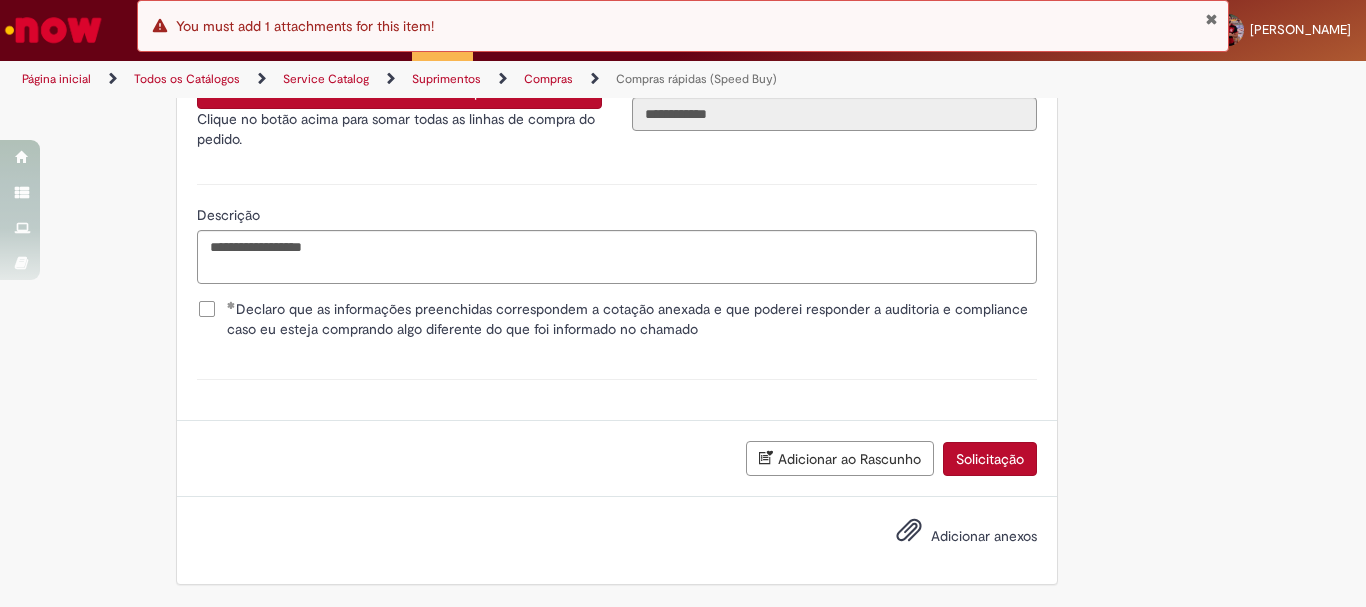 click on "Adicionar anexos" at bounding box center [984, 536] 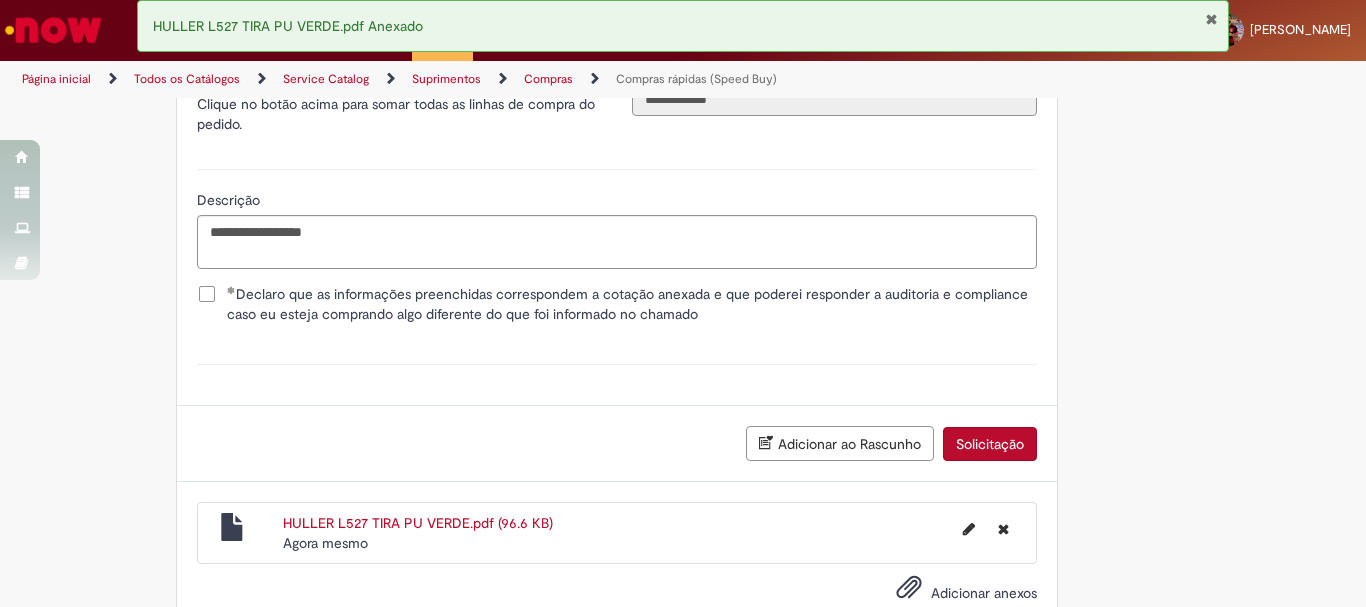 scroll, scrollTop: 3648, scrollLeft: 0, axis: vertical 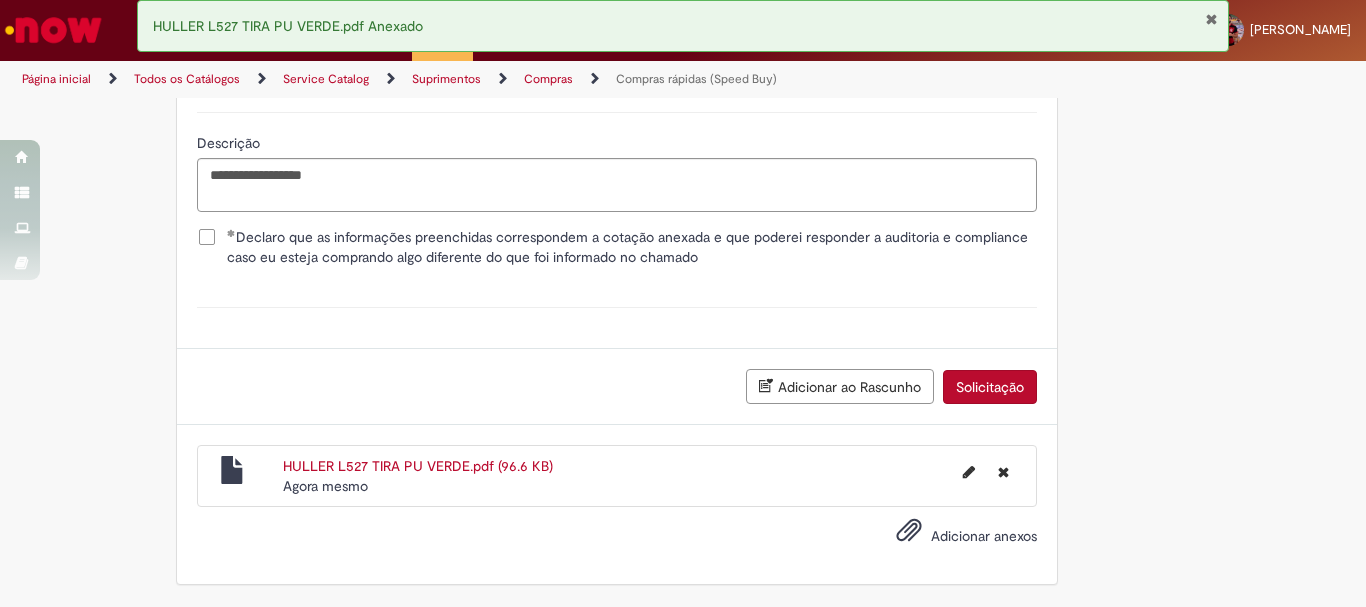 click on "Solicitação" at bounding box center [990, 387] 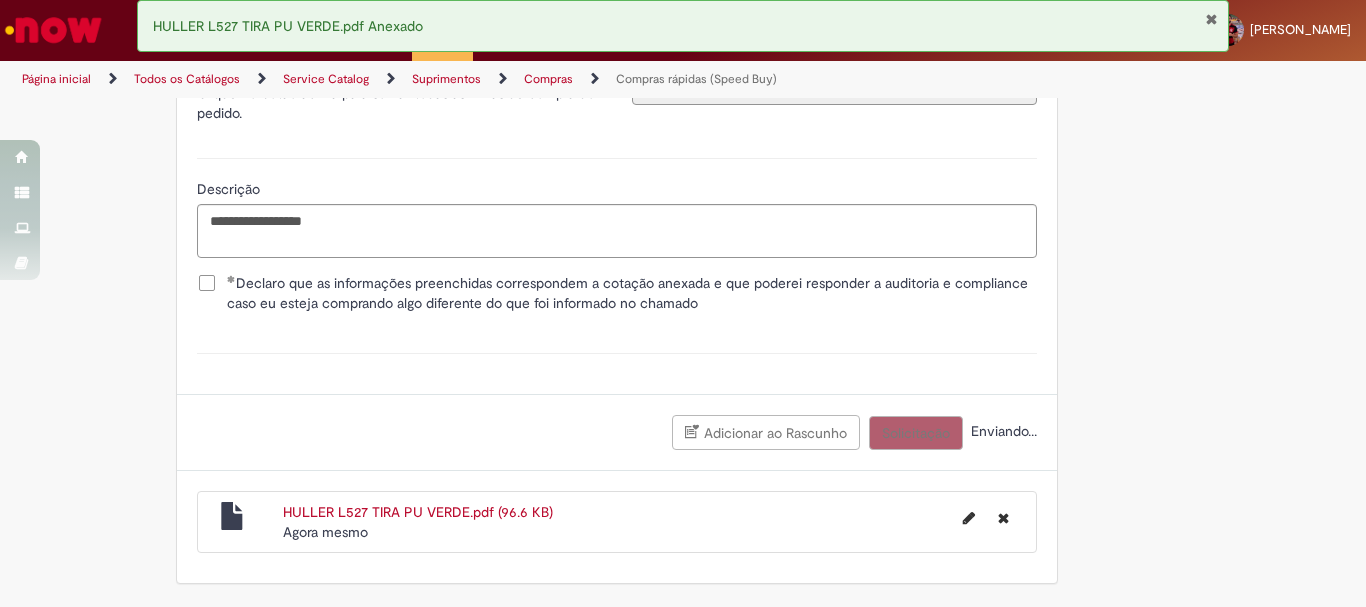 scroll, scrollTop: 3602, scrollLeft: 0, axis: vertical 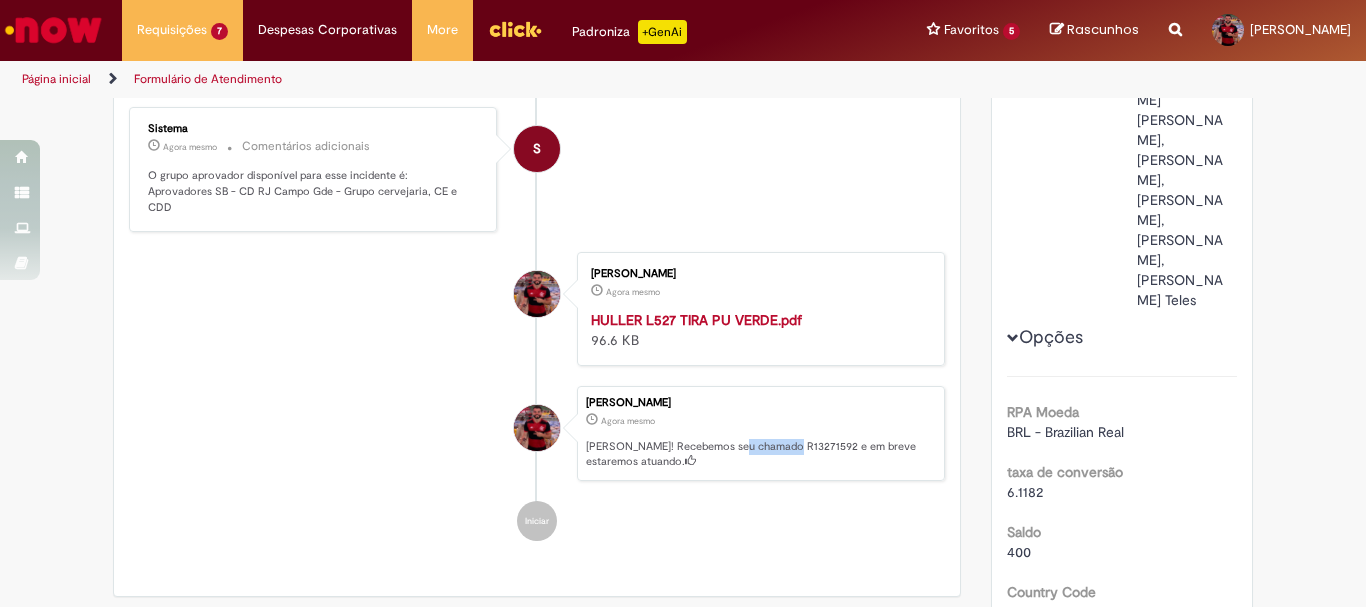 drag, startPoint x: 731, startPoint y: 427, endPoint x: 780, endPoint y: 431, distance: 49.162994 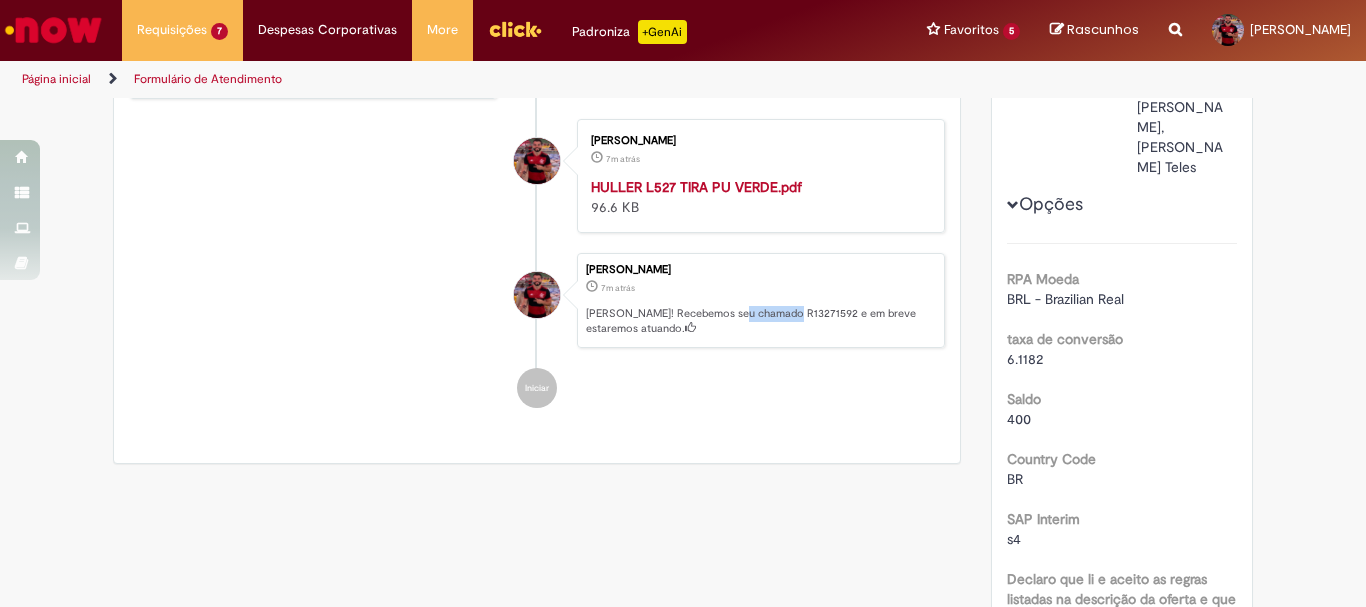 scroll, scrollTop: 400, scrollLeft: 0, axis: vertical 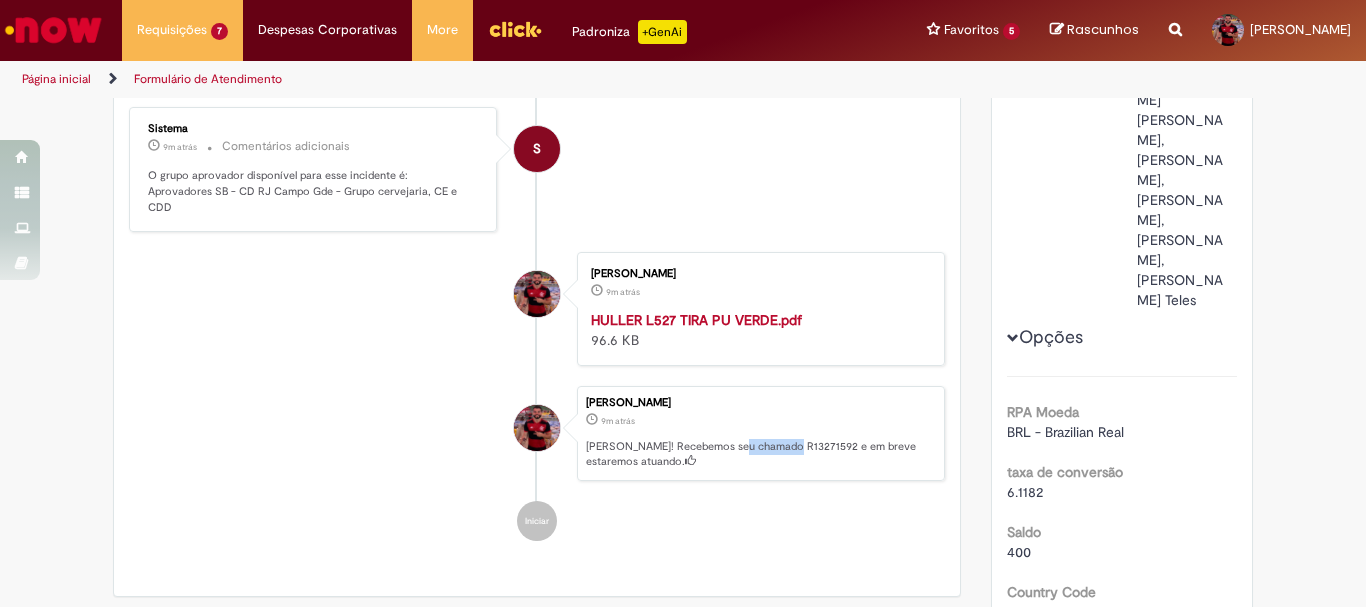 click on "[PERSON_NAME]! Recebemos seu chamado R13271592 e em breve estaremos atuando." at bounding box center [760, 454] 